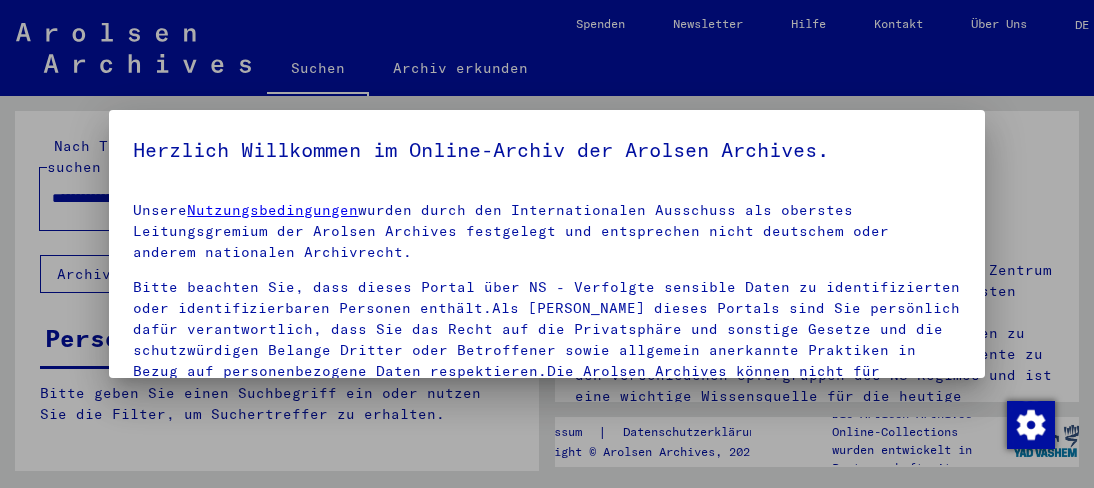 scroll, scrollTop: 0, scrollLeft: 0, axis: both 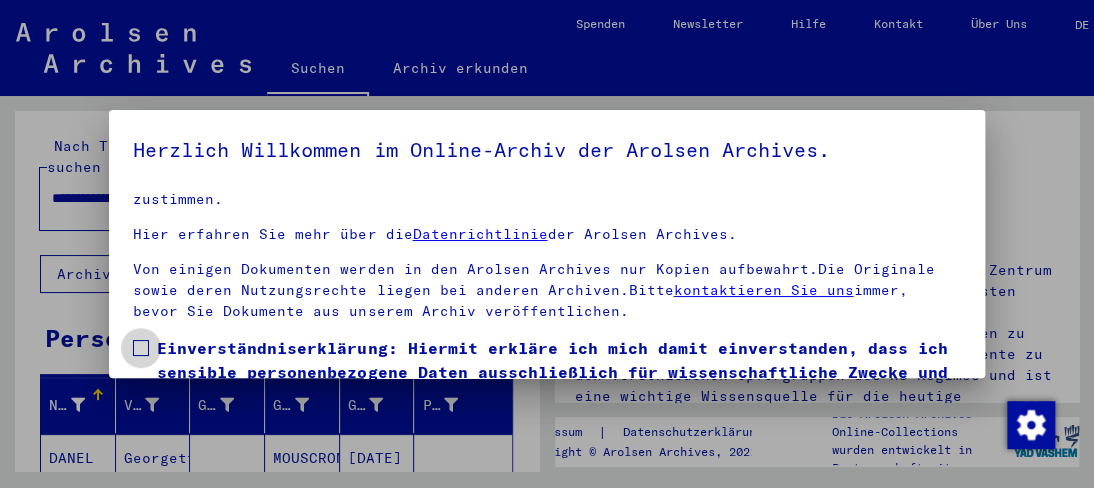 click at bounding box center (141, 348) 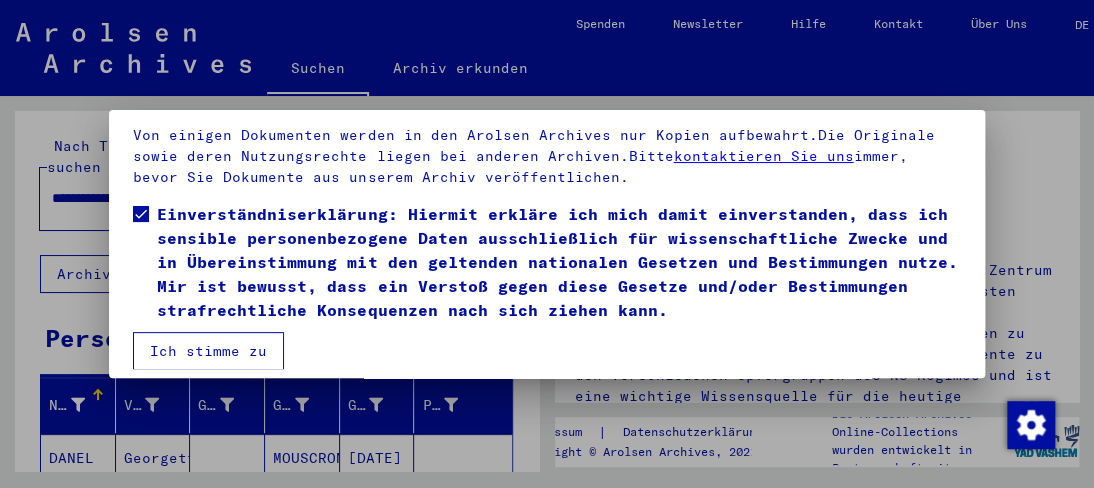 scroll, scrollTop: 148, scrollLeft: 0, axis: vertical 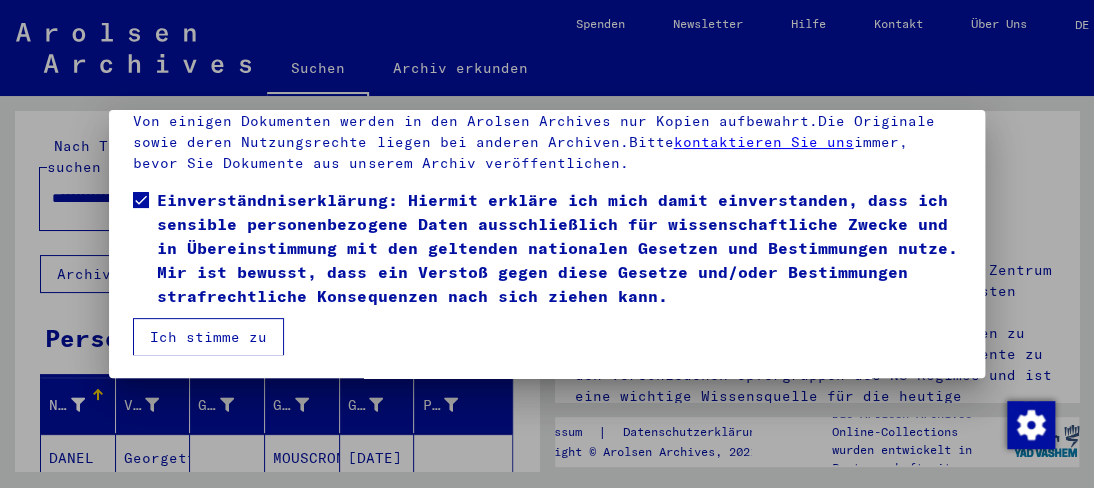 click on "Ich stimme zu" at bounding box center [208, 337] 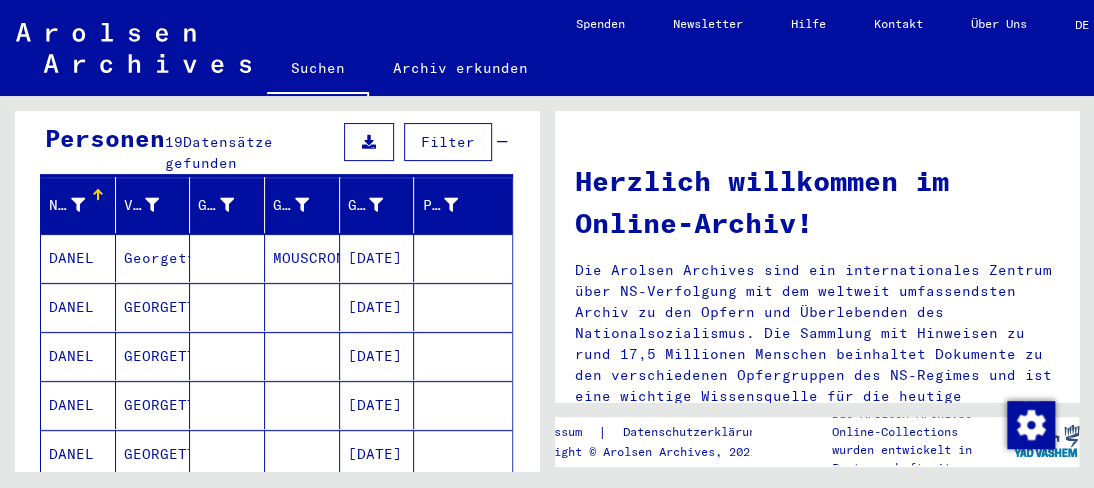 scroll, scrollTop: 300, scrollLeft: 0, axis: vertical 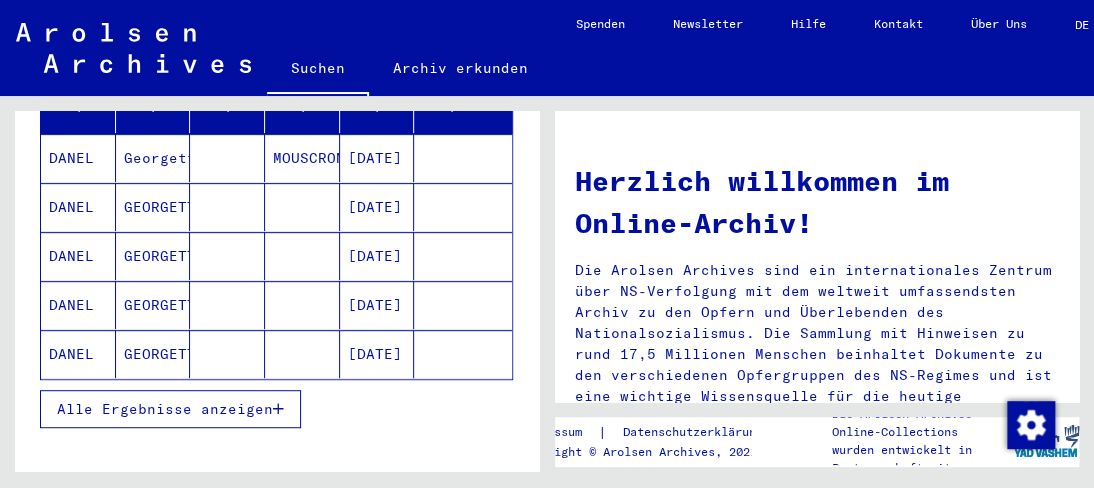 click on "Alle Ergebnisse anzeigen" at bounding box center [165, 409] 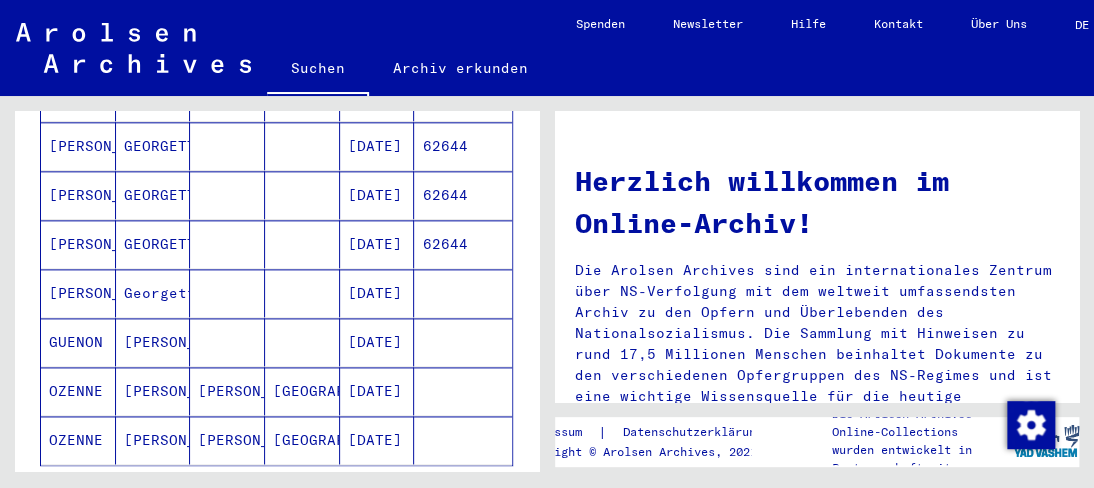 scroll, scrollTop: 800, scrollLeft: 0, axis: vertical 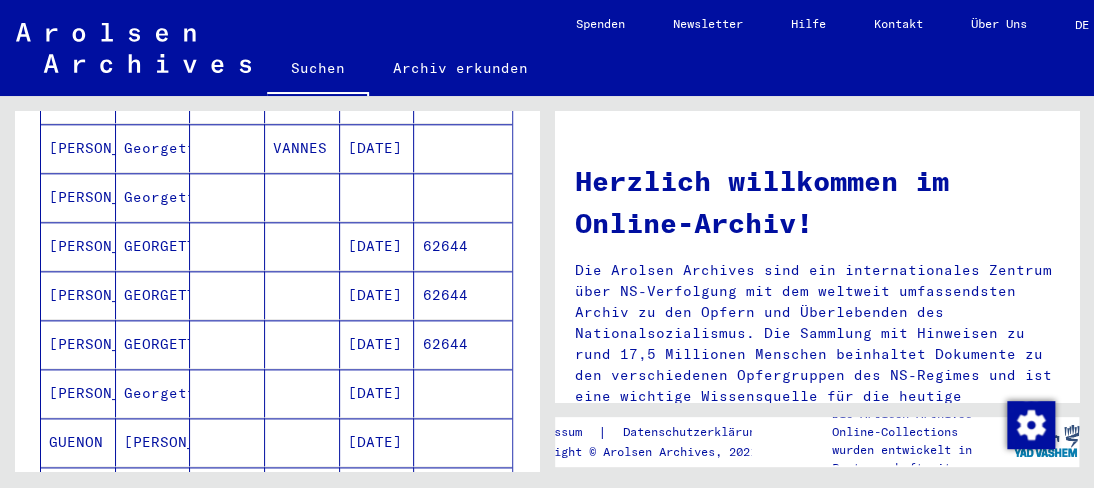 click on "[PERSON_NAME]" at bounding box center (78, 295) 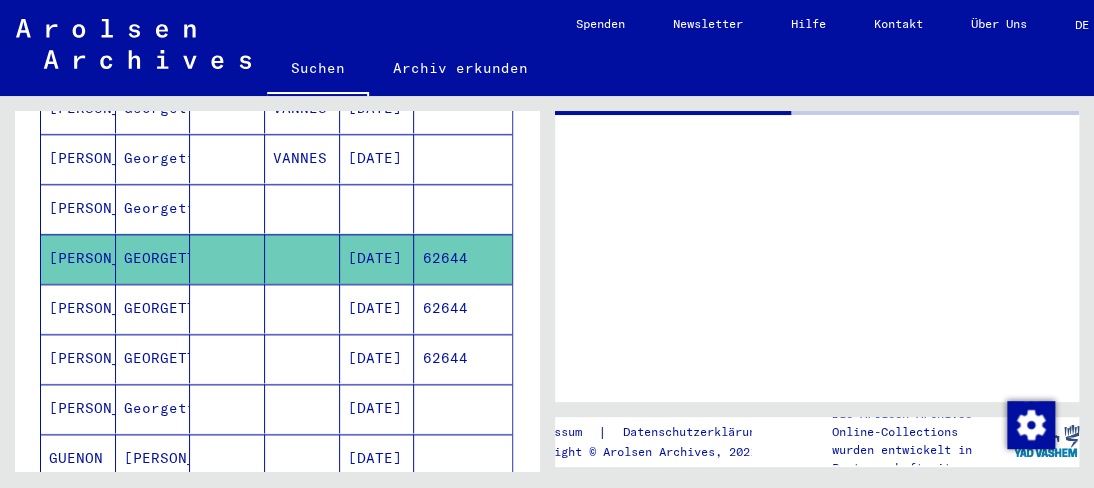 scroll, scrollTop: 808, scrollLeft: 0, axis: vertical 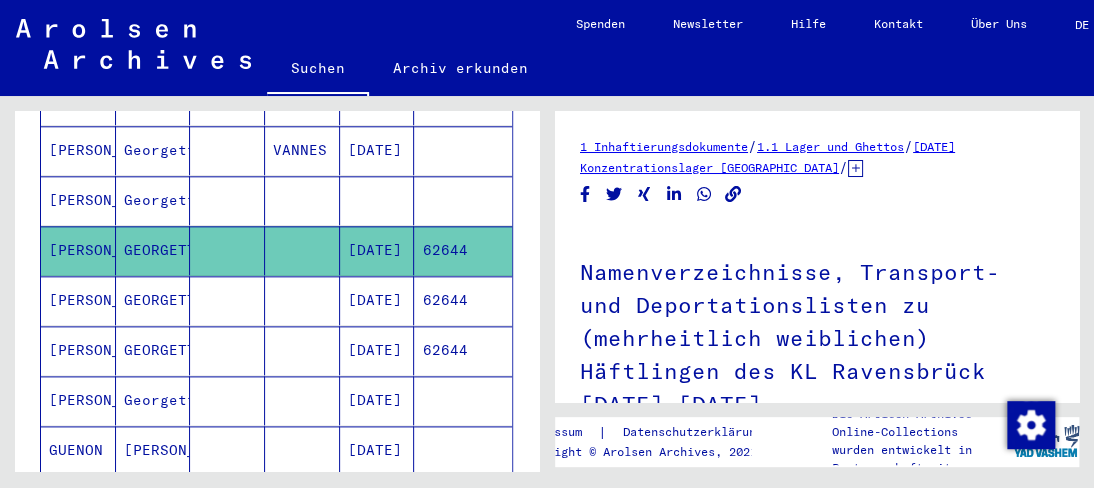 click on "[PERSON_NAME]" 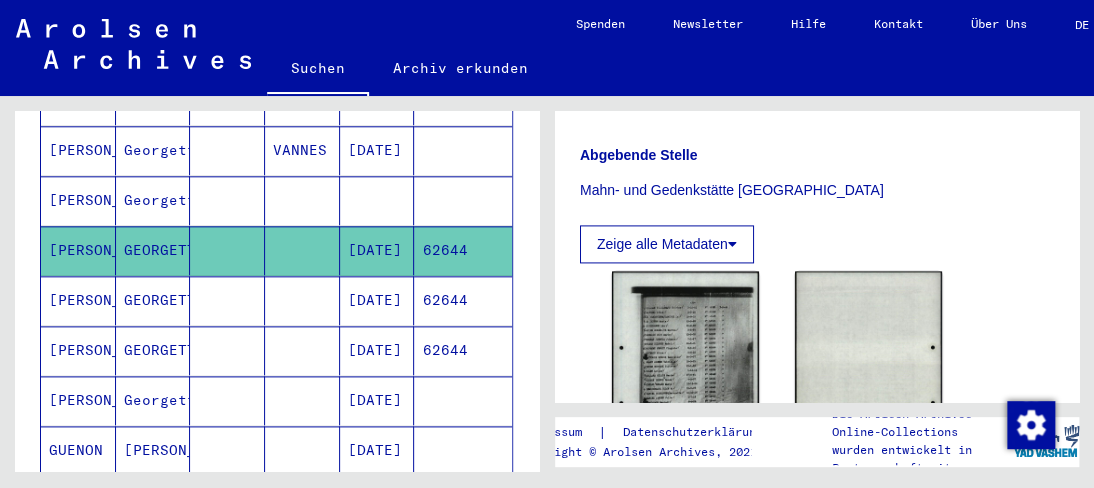 scroll, scrollTop: 1000, scrollLeft: 0, axis: vertical 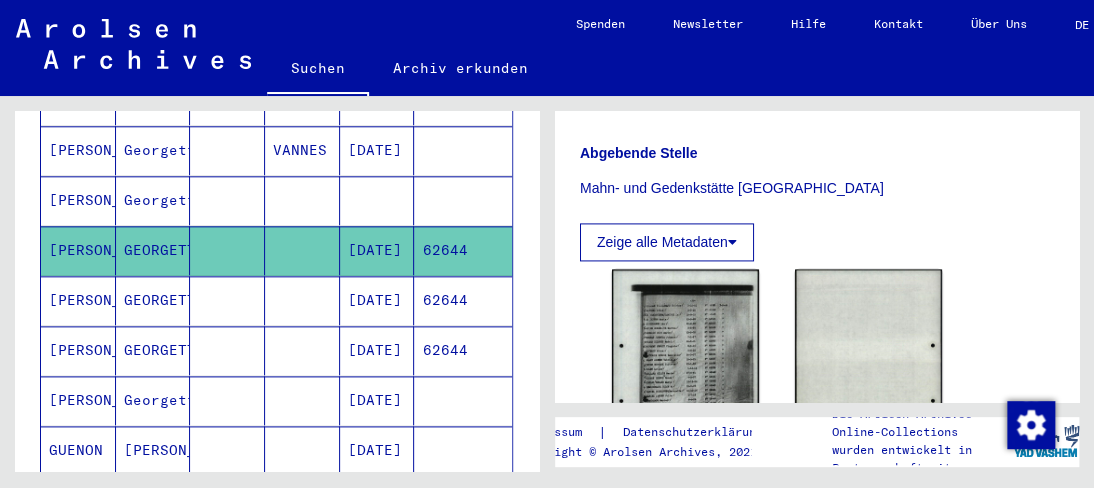 click on "[DATE]" 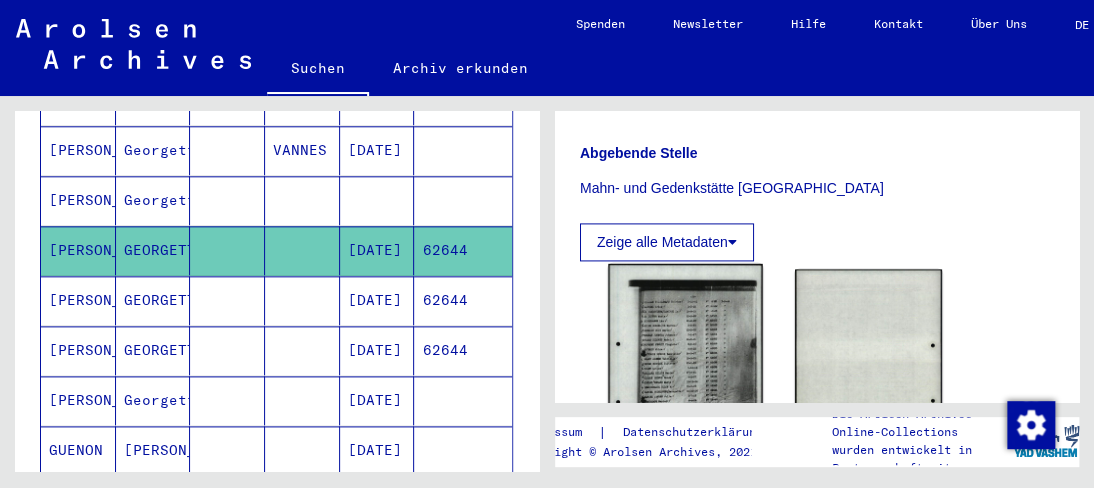 click 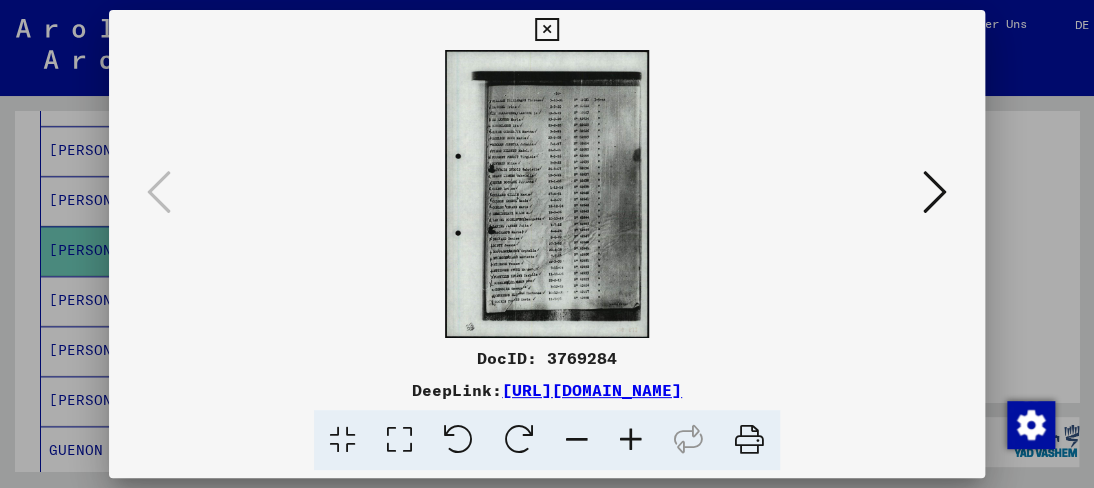 click at bounding box center (546, 194) 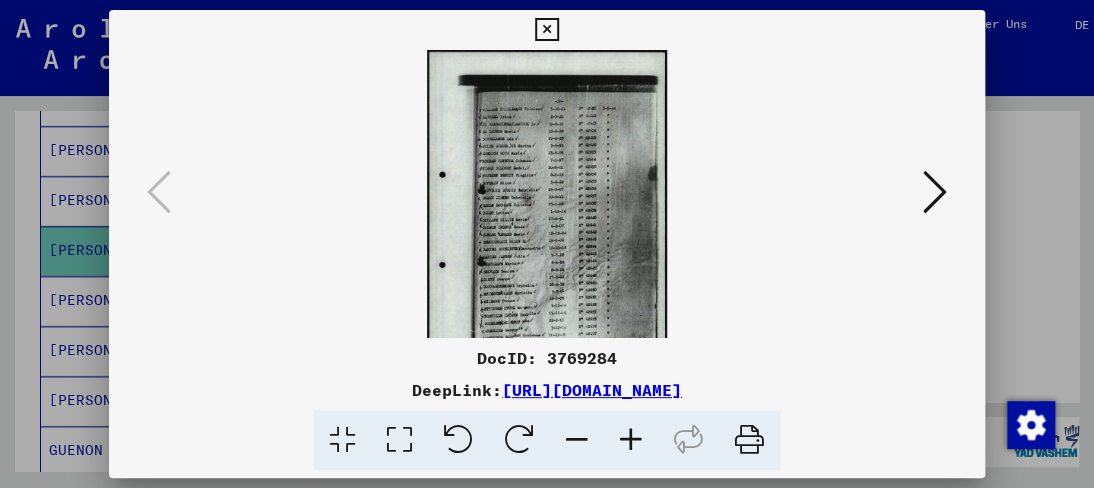click at bounding box center (631, 440) 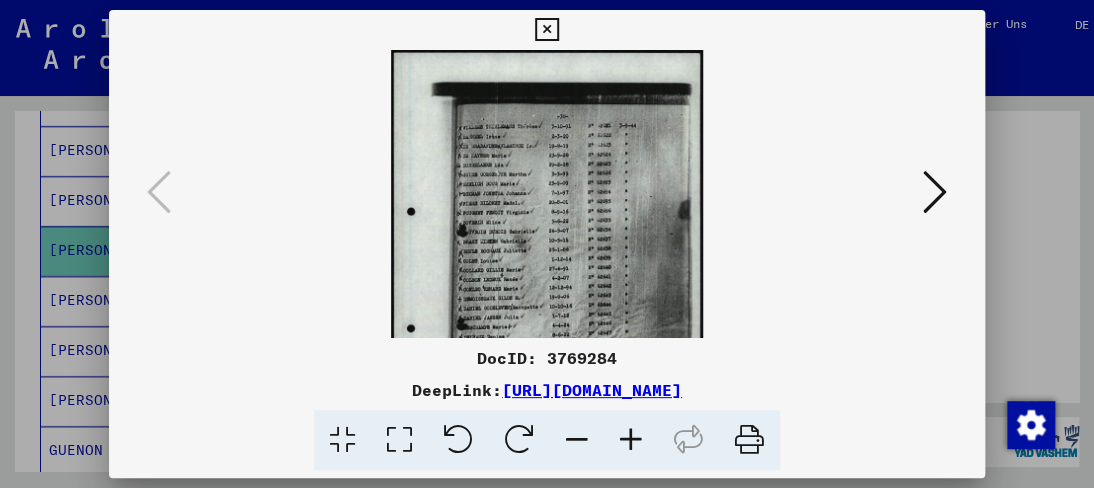 click at bounding box center [631, 440] 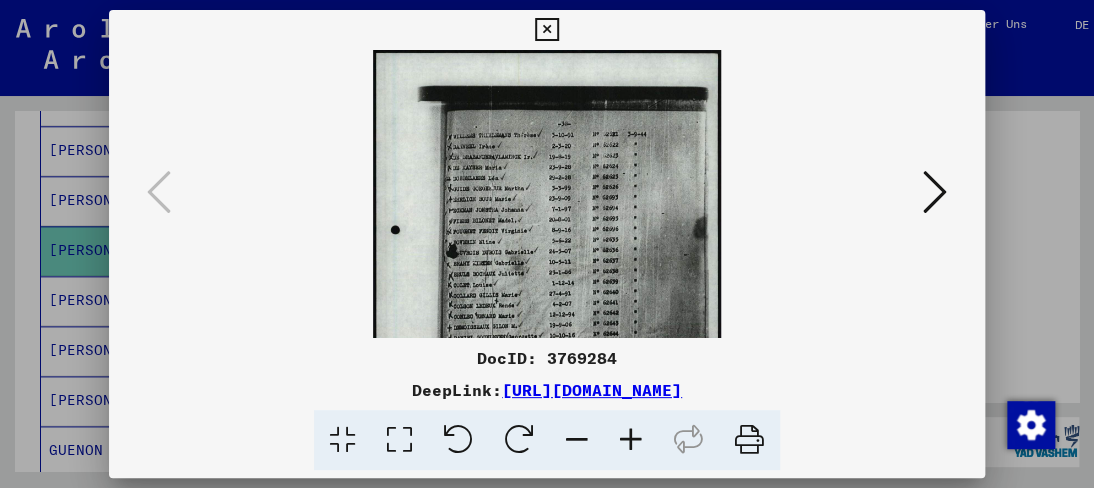 click at bounding box center [631, 440] 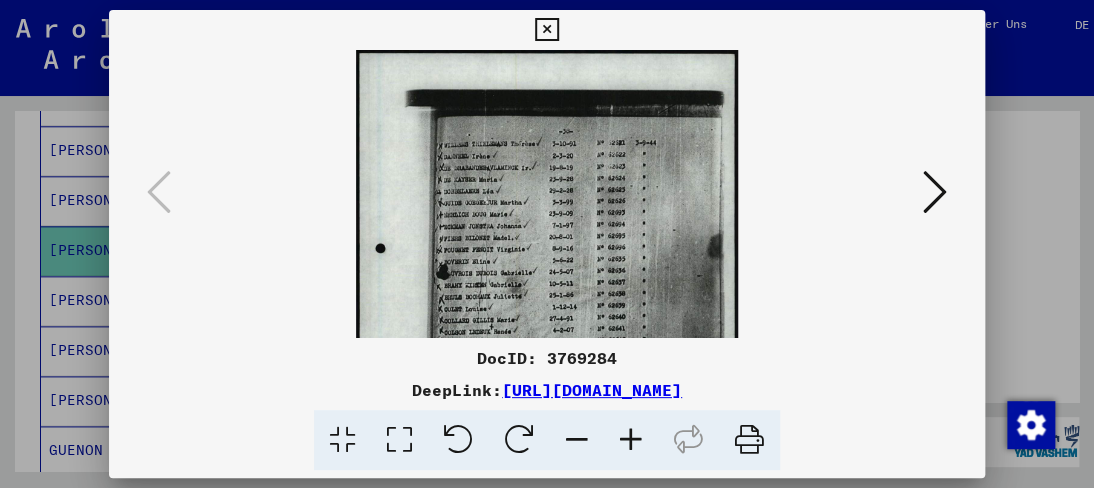 click at bounding box center [631, 440] 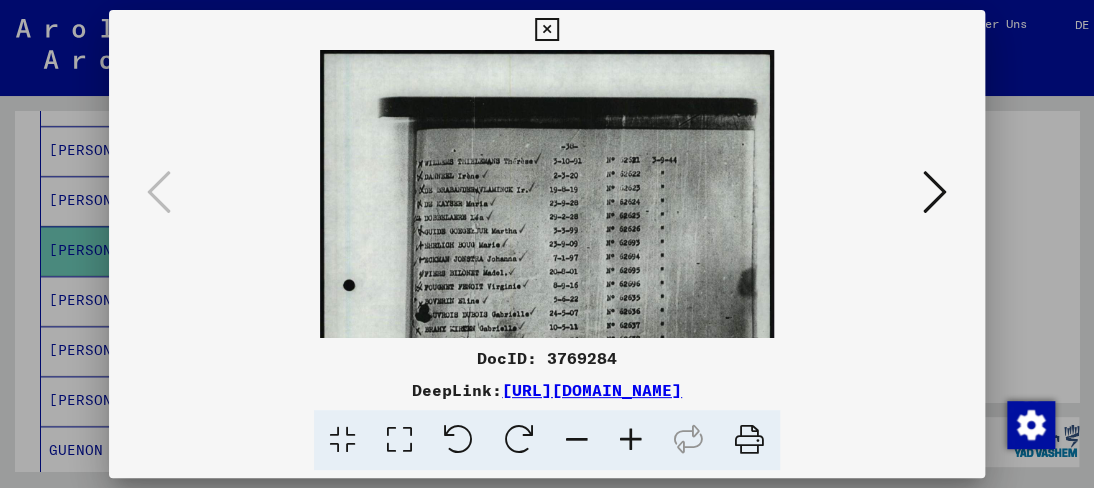 click at bounding box center [631, 440] 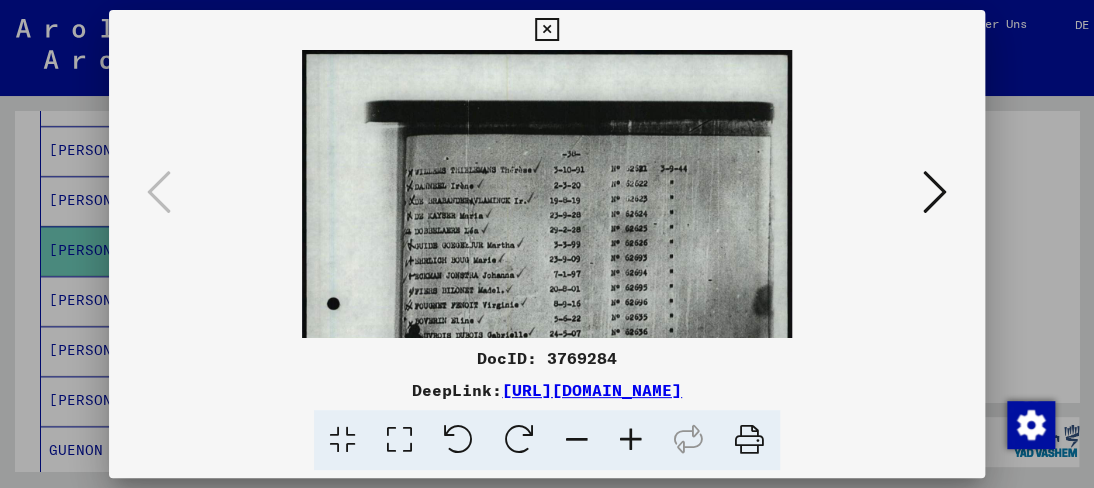 click at bounding box center [631, 440] 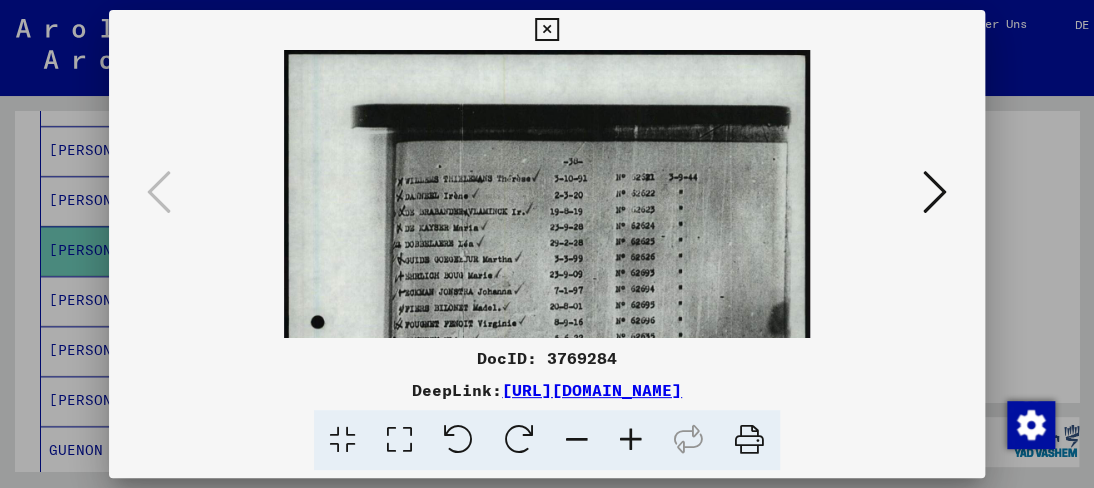 click at bounding box center (631, 440) 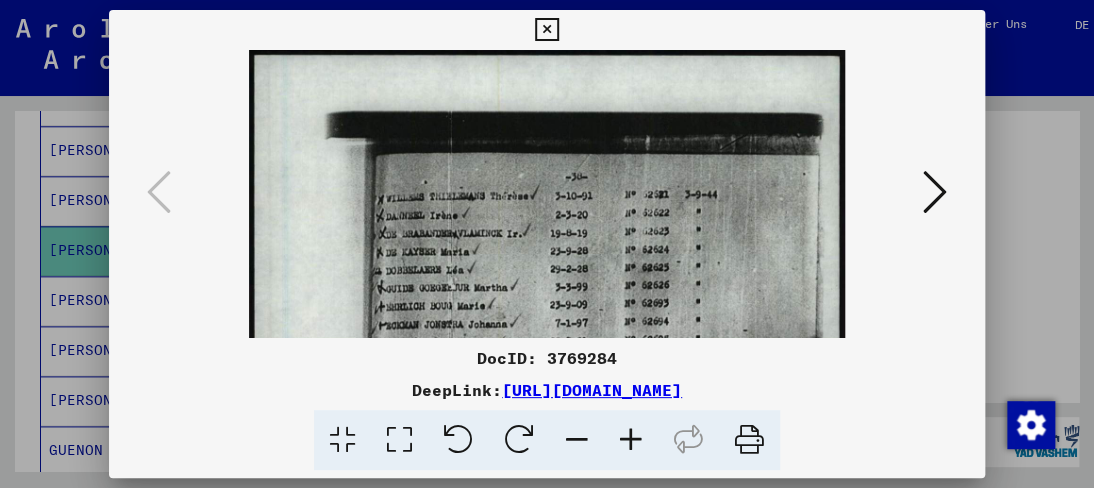 click at bounding box center (631, 440) 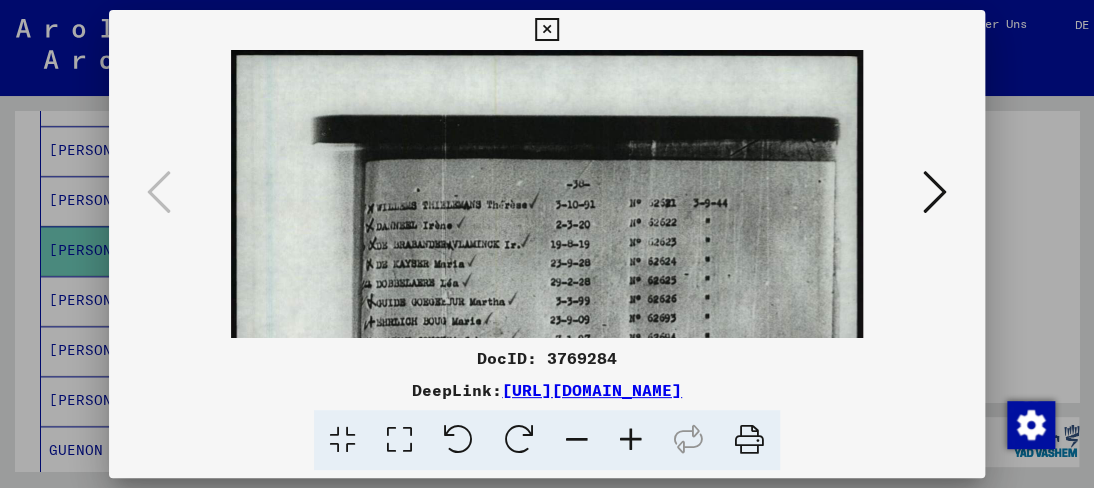 click at bounding box center (631, 440) 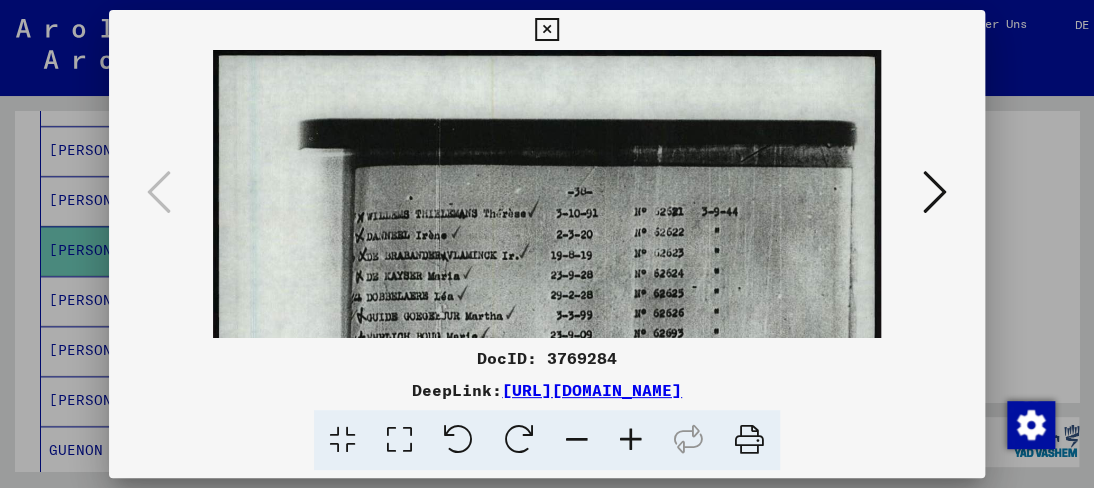click at bounding box center [631, 440] 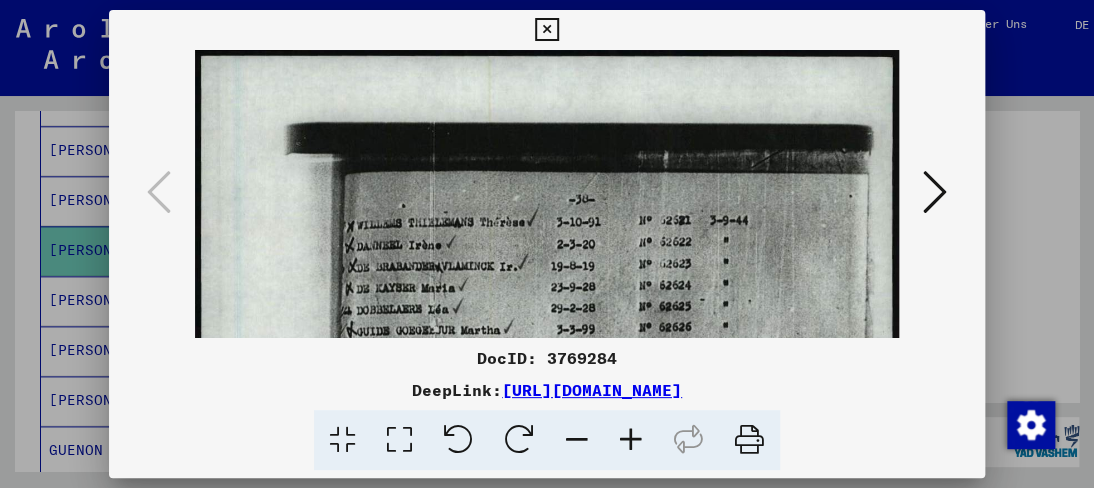 click at bounding box center [631, 440] 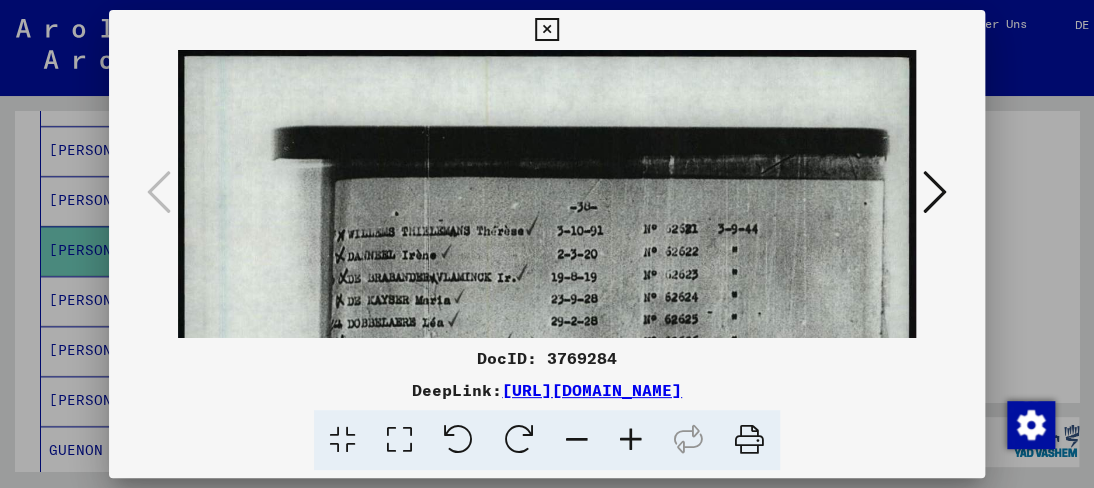 click at bounding box center [631, 440] 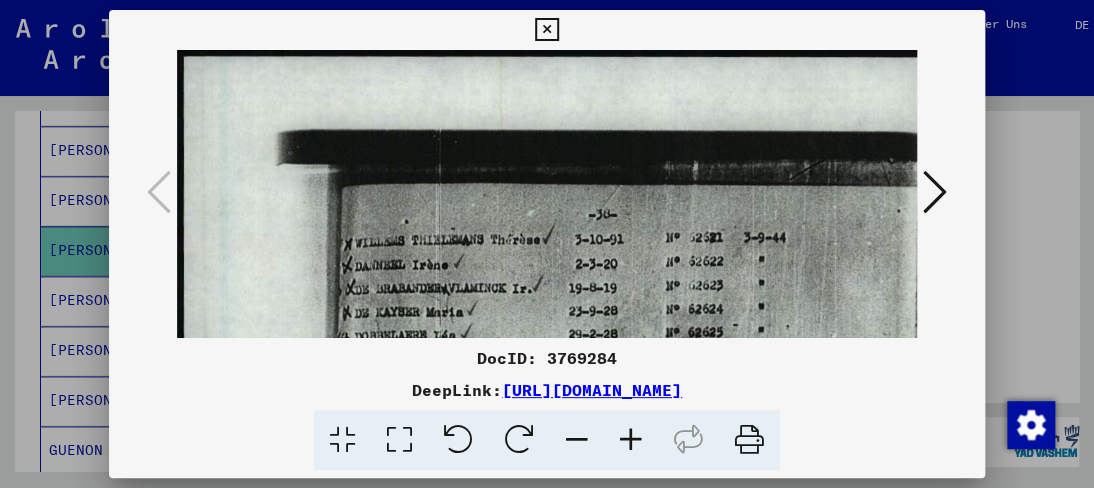 click at bounding box center [631, 440] 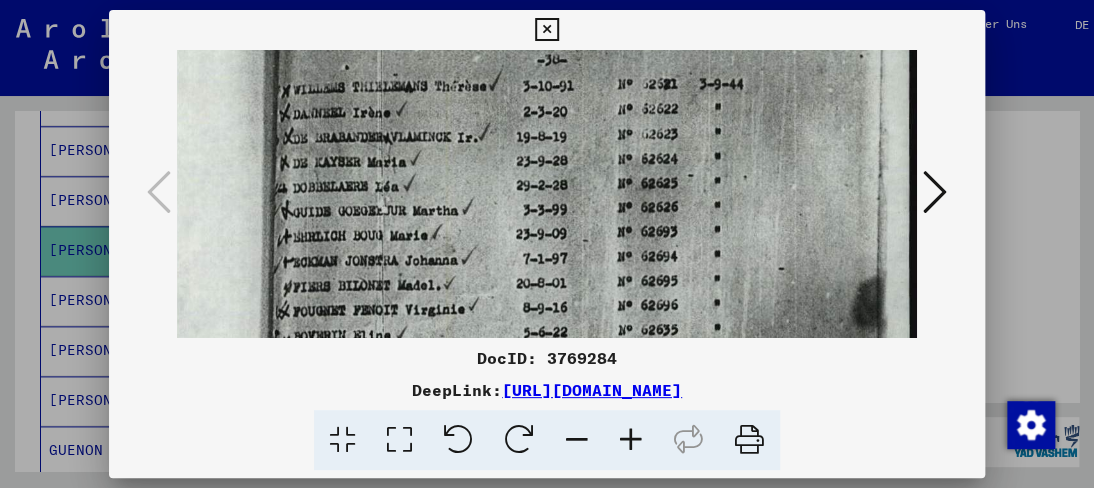 scroll, scrollTop: 176, scrollLeft: 70, axis: both 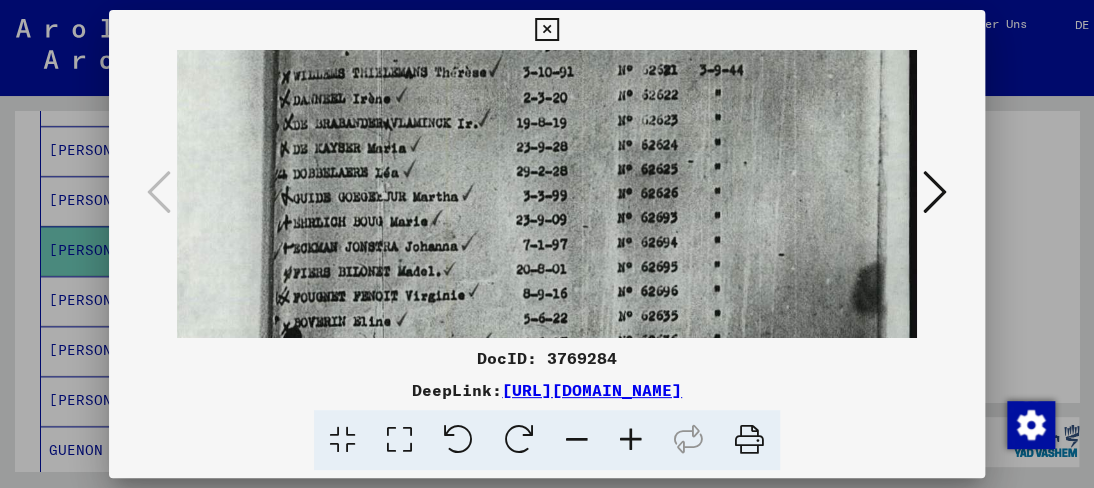 drag, startPoint x: 640, startPoint y: 288, endPoint x: 489, endPoint y: 113, distance: 231.14066 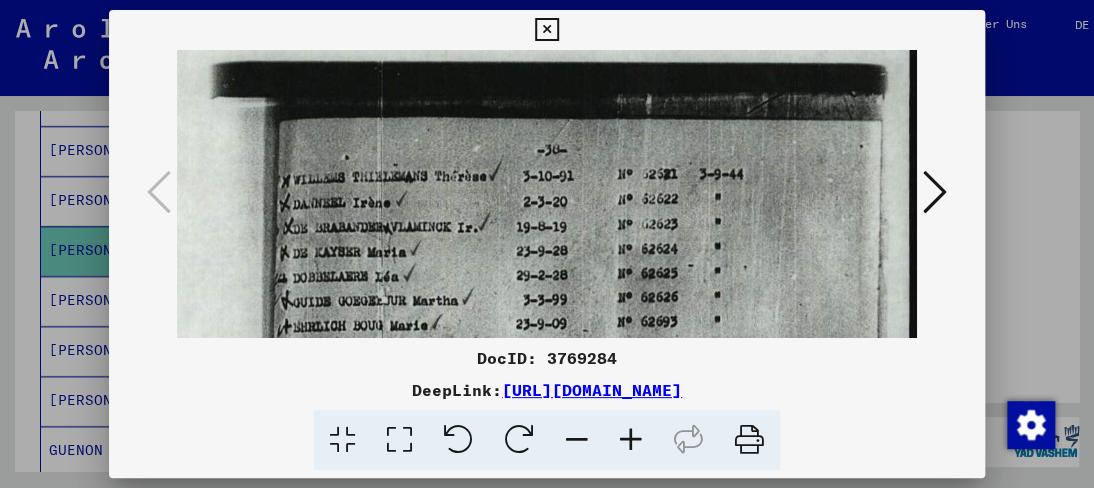 scroll, scrollTop: 71, scrollLeft: 70, axis: both 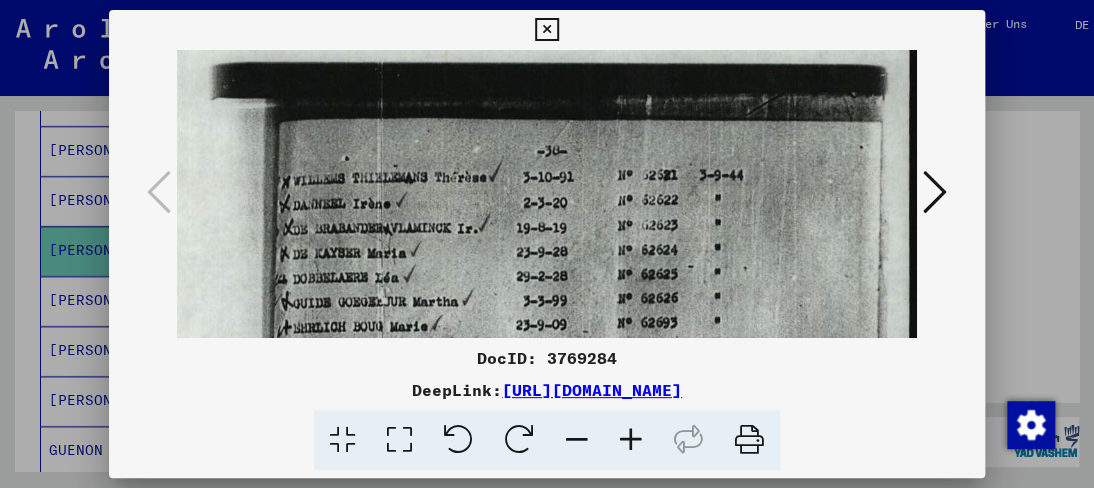 drag, startPoint x: 469, startPoint y: 248, endPoint x: 444, endPoint y: 293, distance: 51.47815 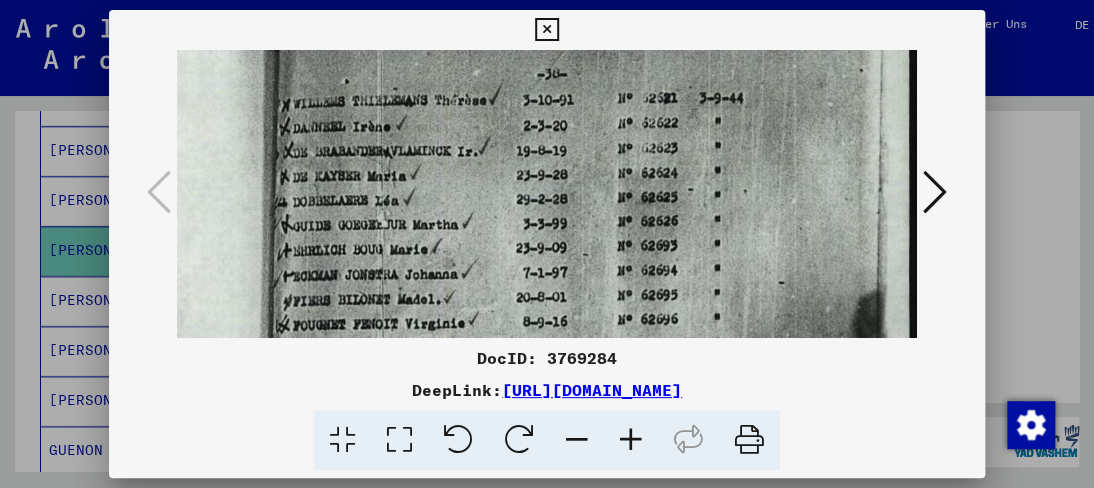 scroll, scrollTop: 151, scrollLeft: 70, axis: both 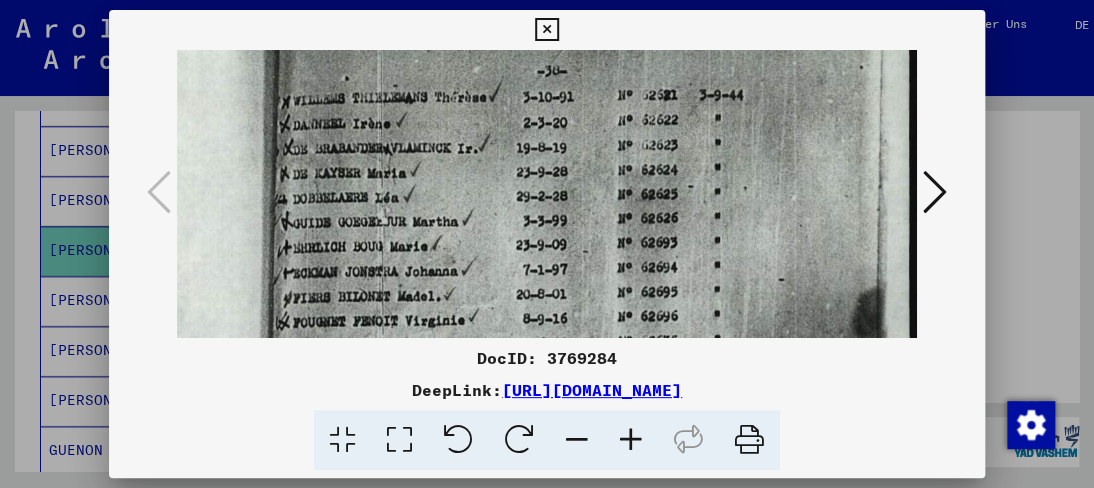 drag, startPoint x: 516, startPoint y: 252, endPoint x: 510, endPoint y: 177, distance: 75.23962 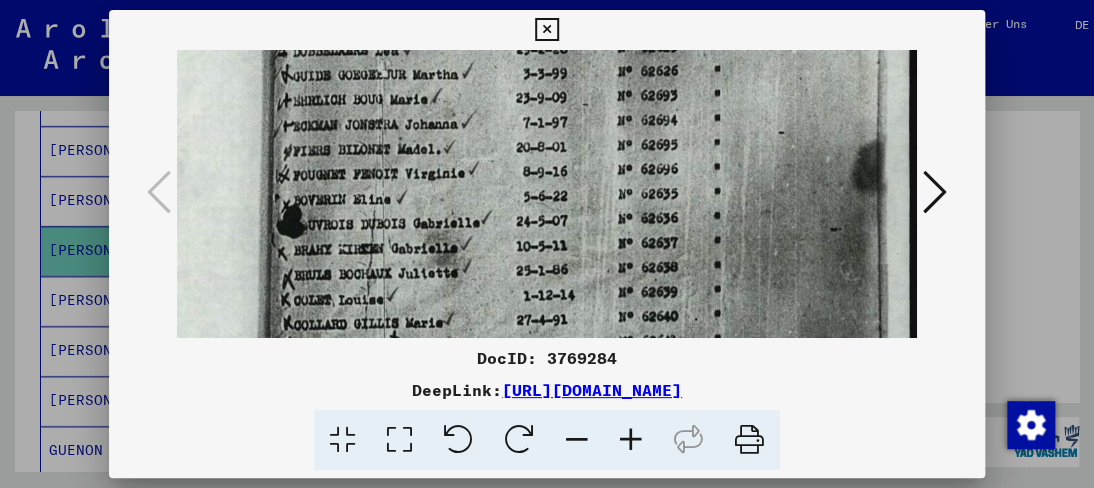drag, startPoint x: 483, startPoint y: 273, endPoint x: 480, endPoint y: 129, distance: 144.03125 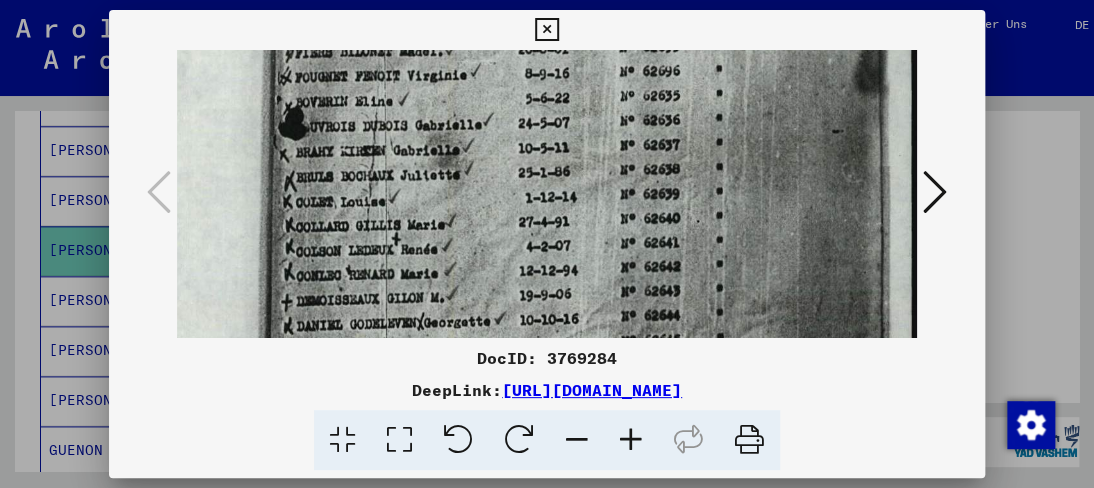 scroll, scrollTop: 400, scrollLeft: 68, axis: both 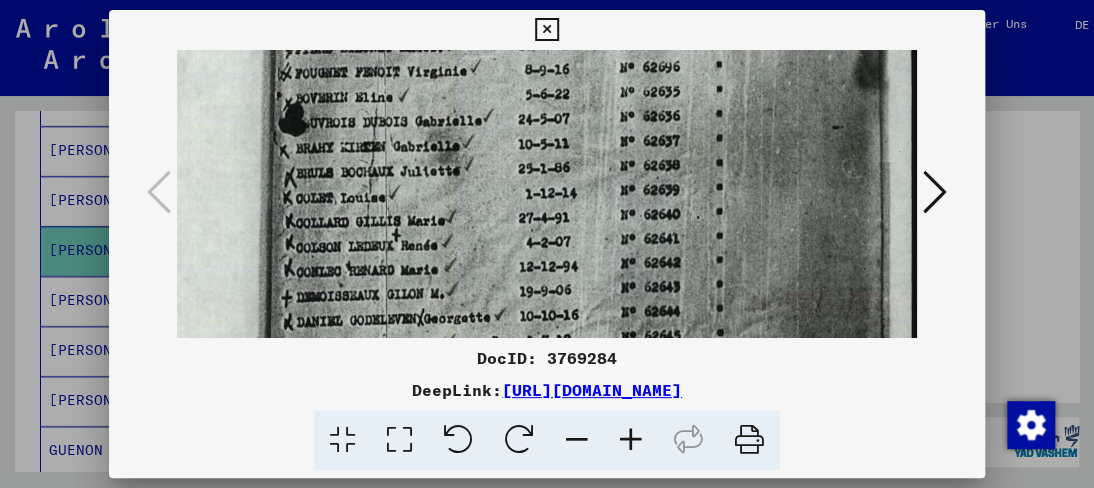 drag, startPoint x: 477, startPoint y: 221, endPoint x: 476, endPoint y: 144, distance: 77.00649 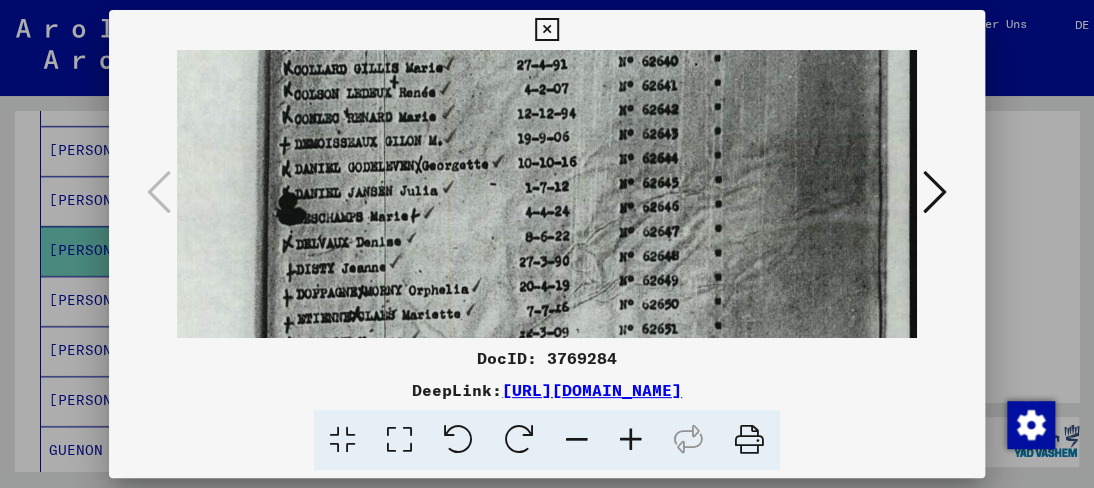 scroll, scrollTop: 563, scrollLeft: 70, axis: both 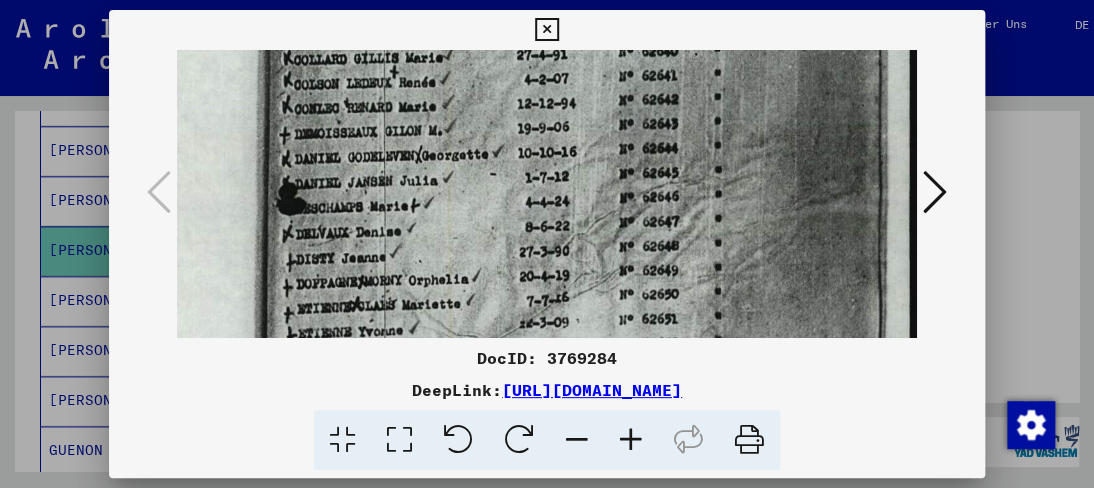 drag, startPoint x: 500, startPoint y: 293, endPoint x: 482, endPoint y: 133, distance: 161.00932 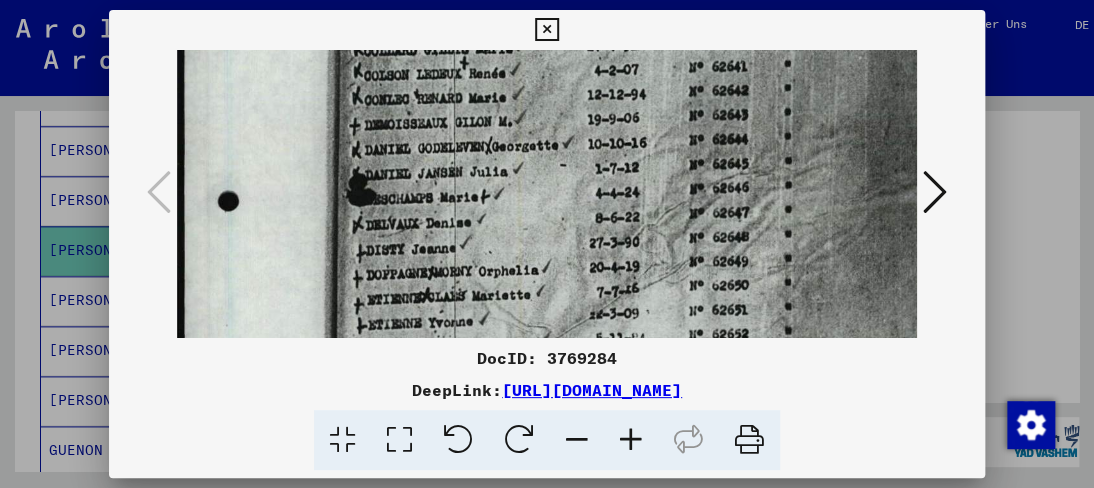 scroll, scrollTop: 678, scrollLeft: 0, axis: vertical 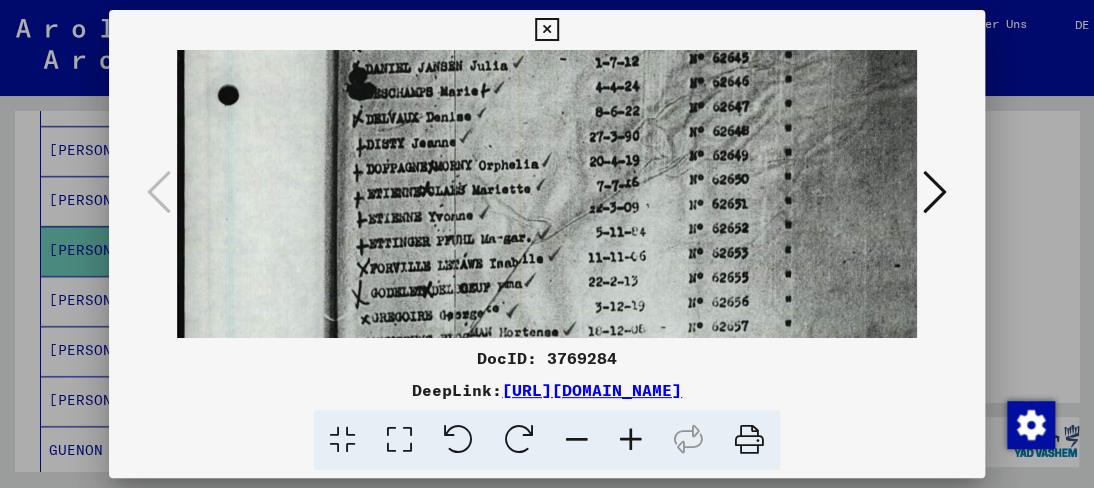drag, startPoint x: 473, startPoint y: 165, endPoint x: 565, endPoint y: 56, distance: 142.6359 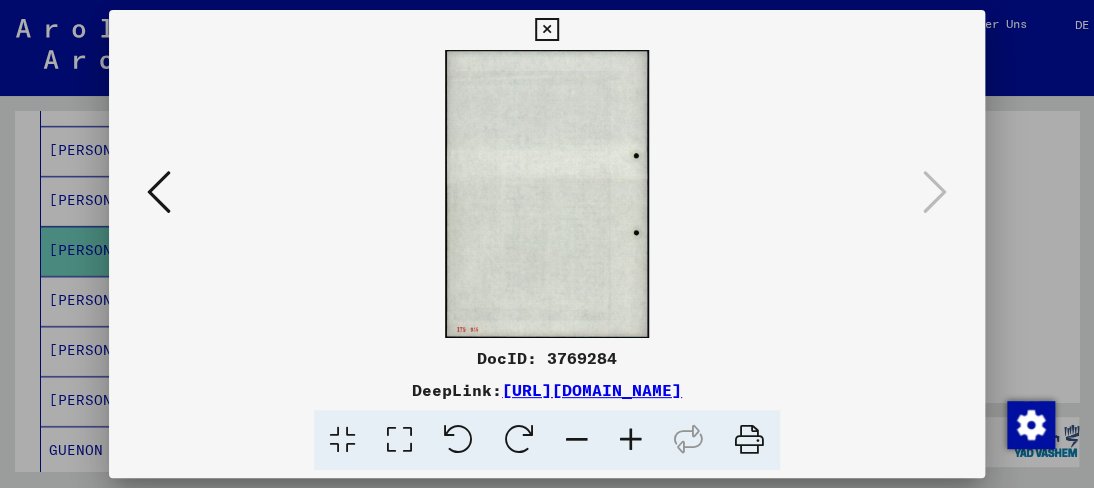 scroll, scrollTop: 0, scrollLeft: 0, axis: both 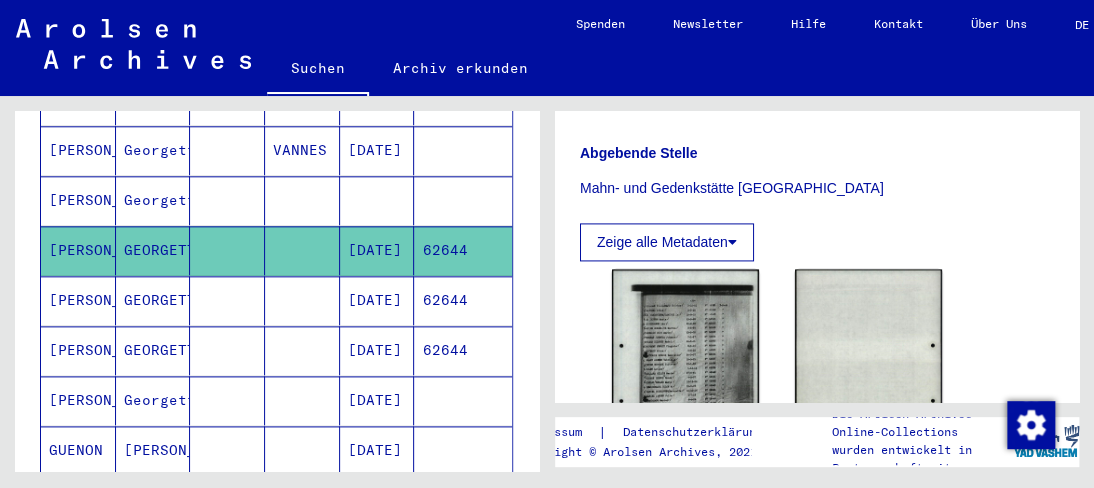 click on "GEORGETTE" at bounding box center [153, 350] 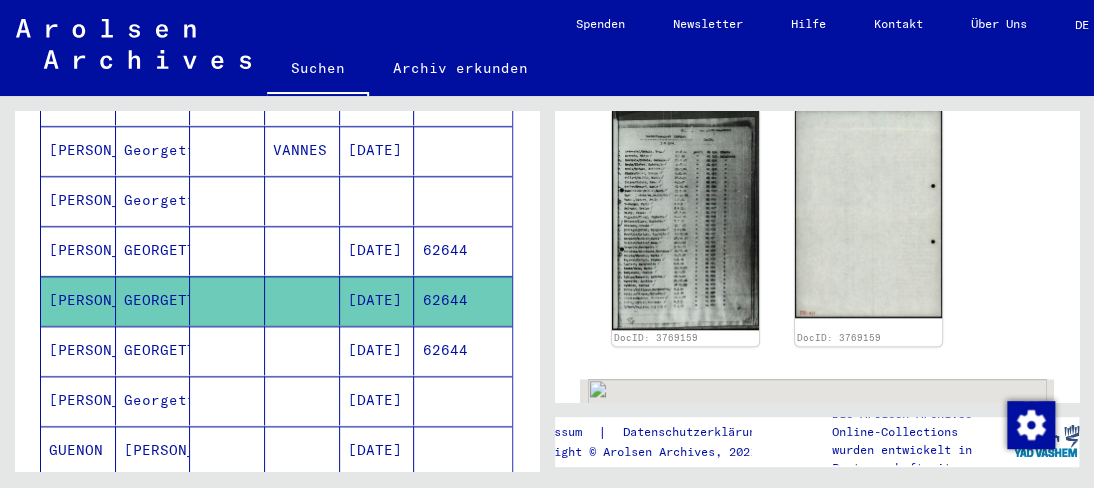 scroll, scrollTop: 800, scrollLeft: 0, axis: vertical 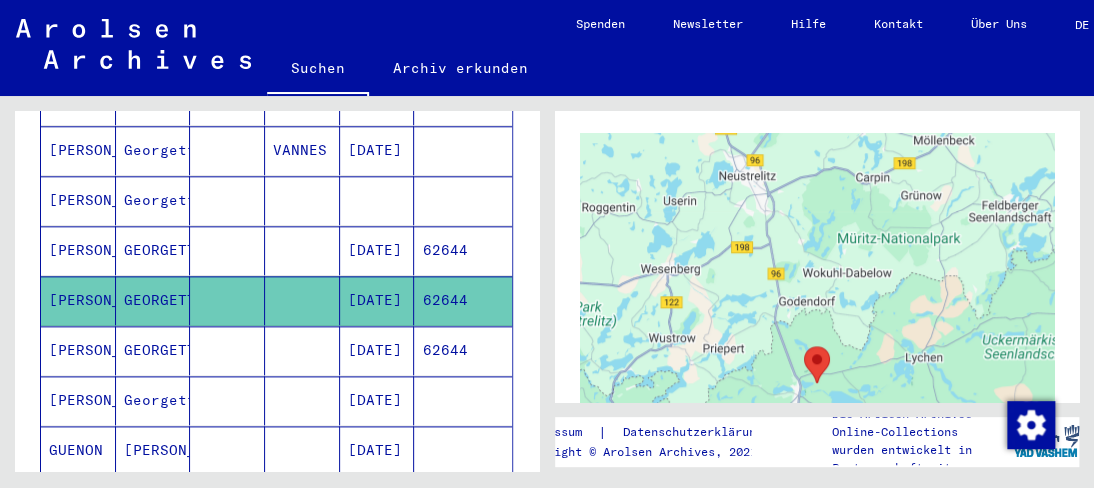 click on "GEORGETTE" at bounding box center (153, 400) 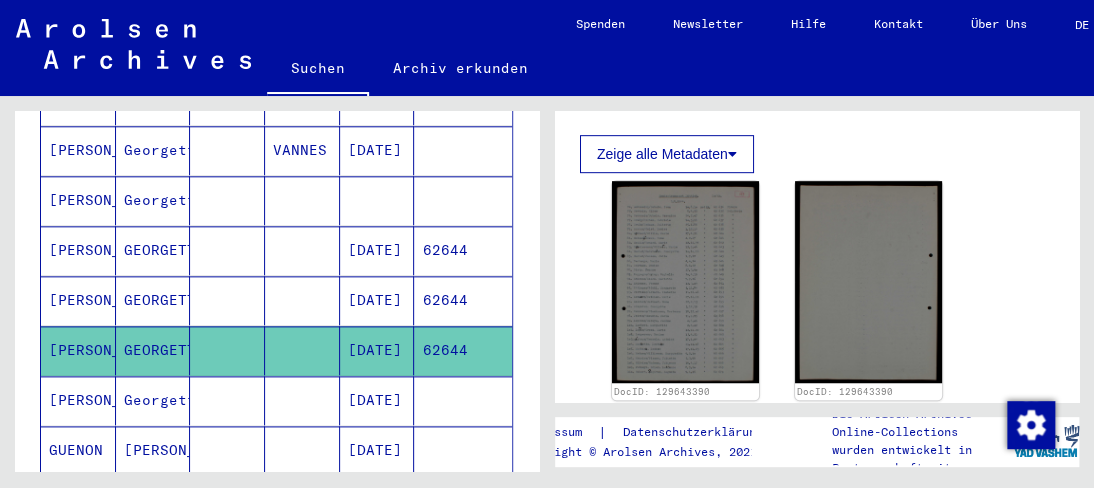 scroll, scrollTop: 700, scrollLeft: 0, axis: vertical 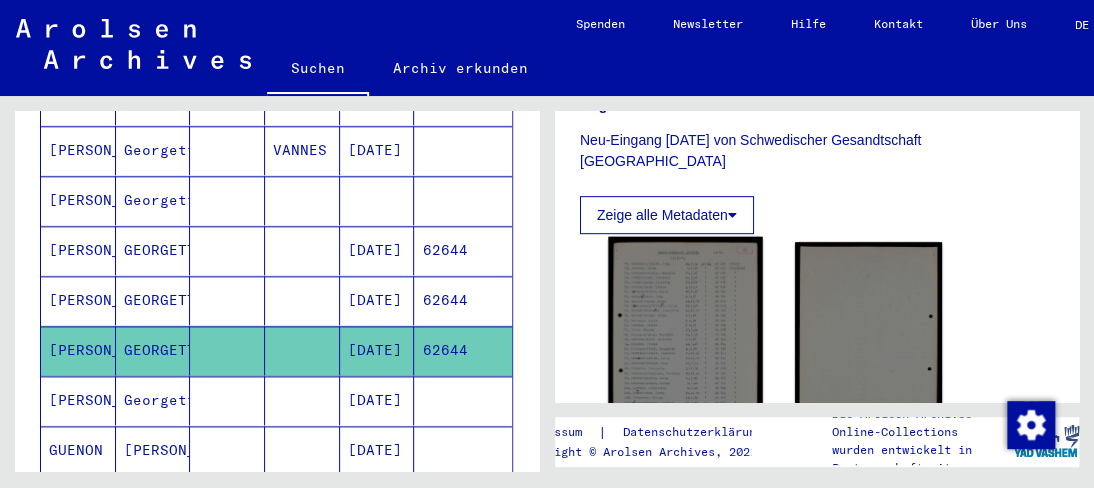 click 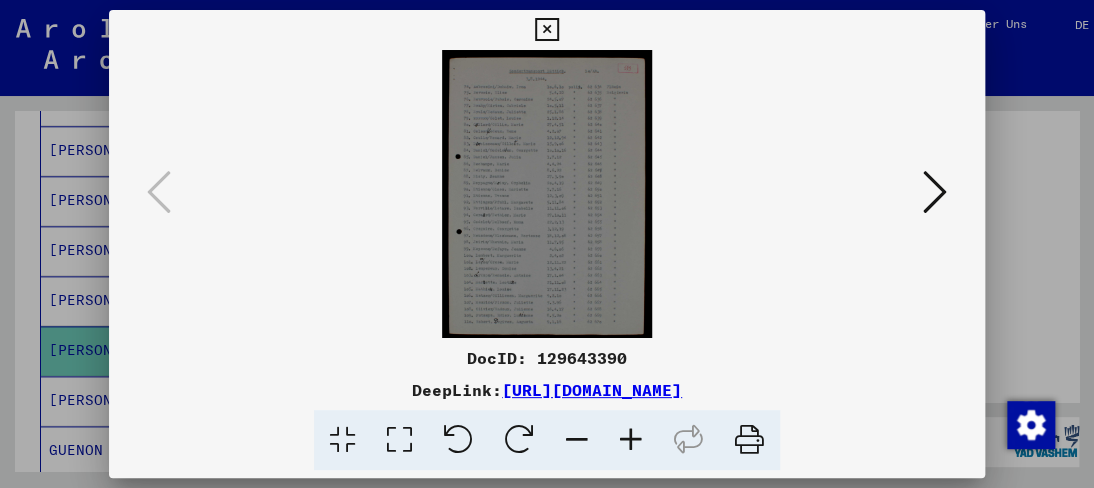 click at bounding box center (631, 440) 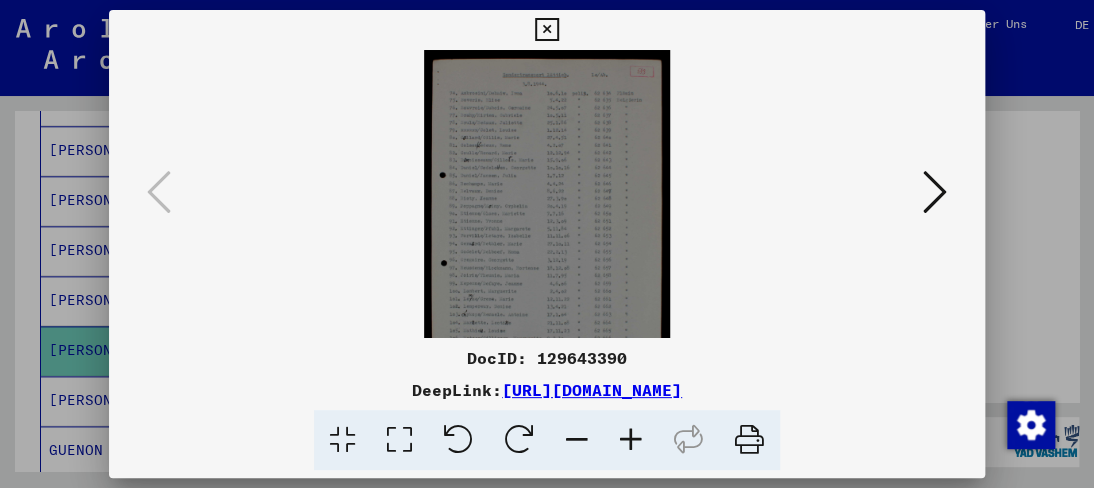 click at bounding box center (631, 440) 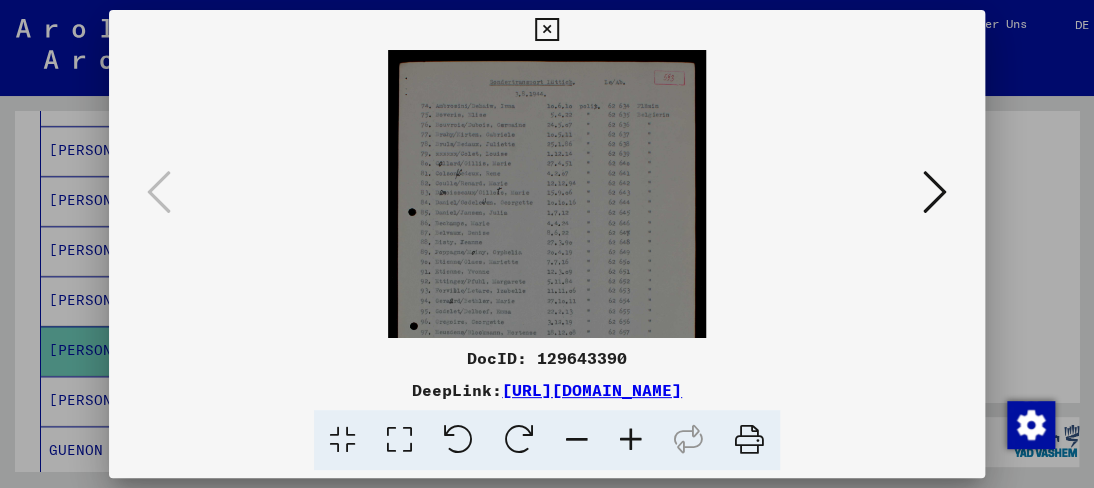 click at bounding box center [631, 440] 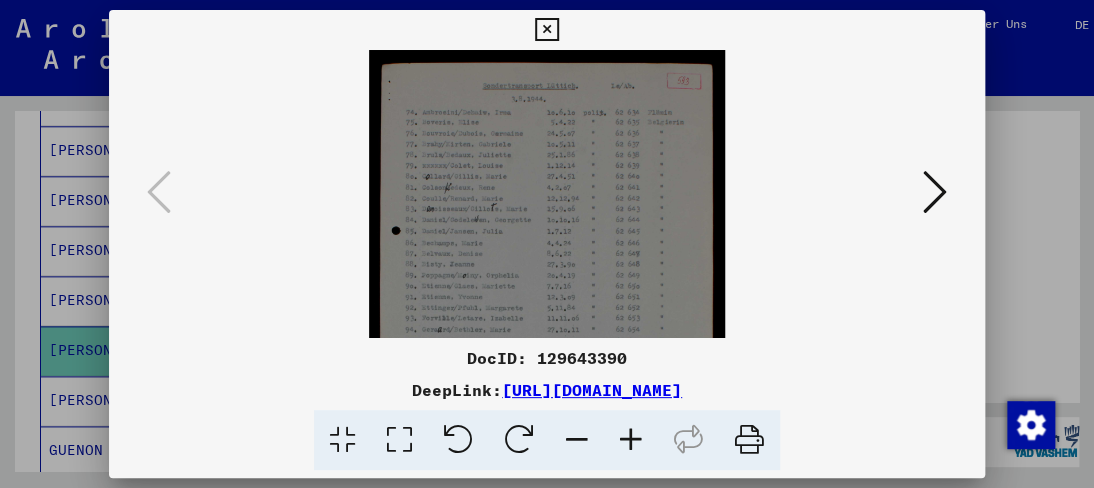 click at bounding box center (631, 440) 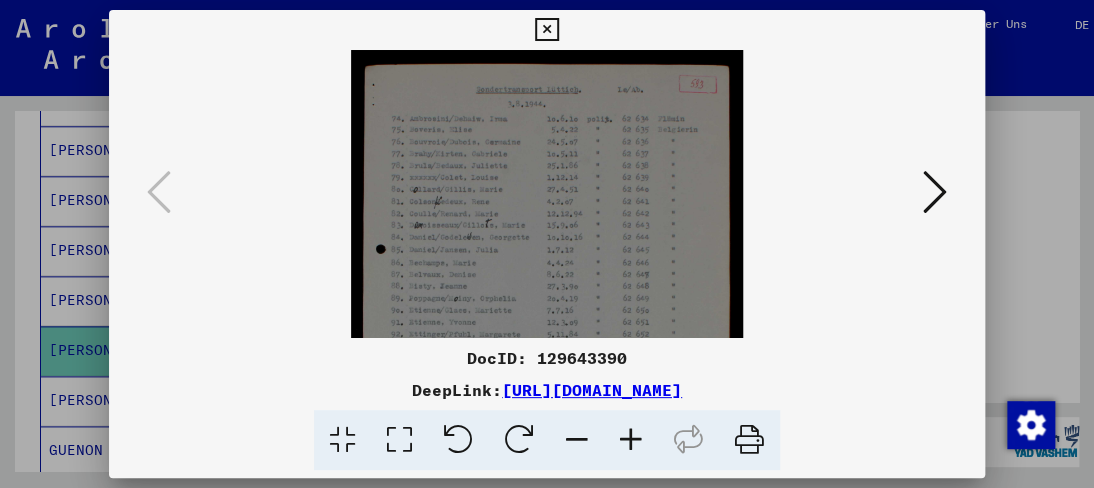 click at bounding box center (631, 440) 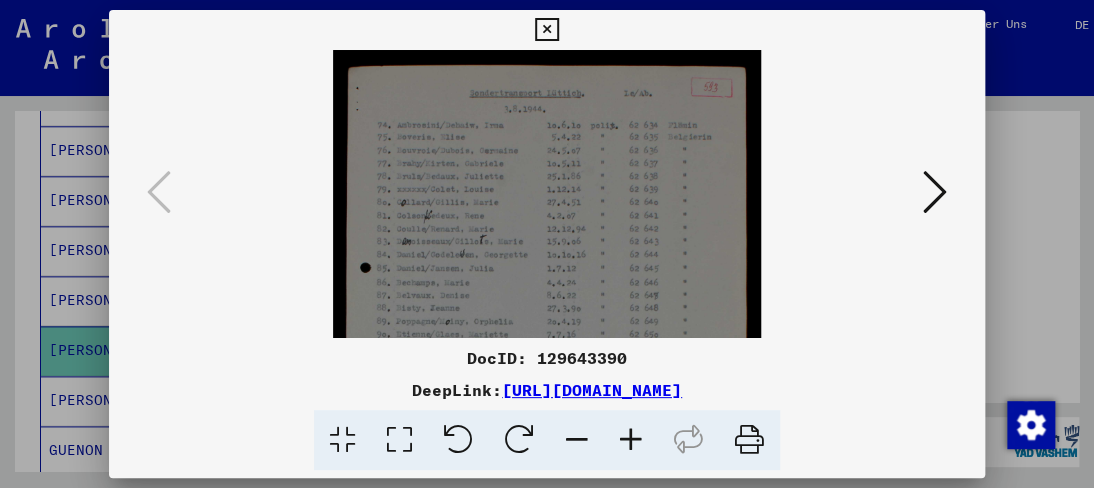 click at bounding box center [631, 440] 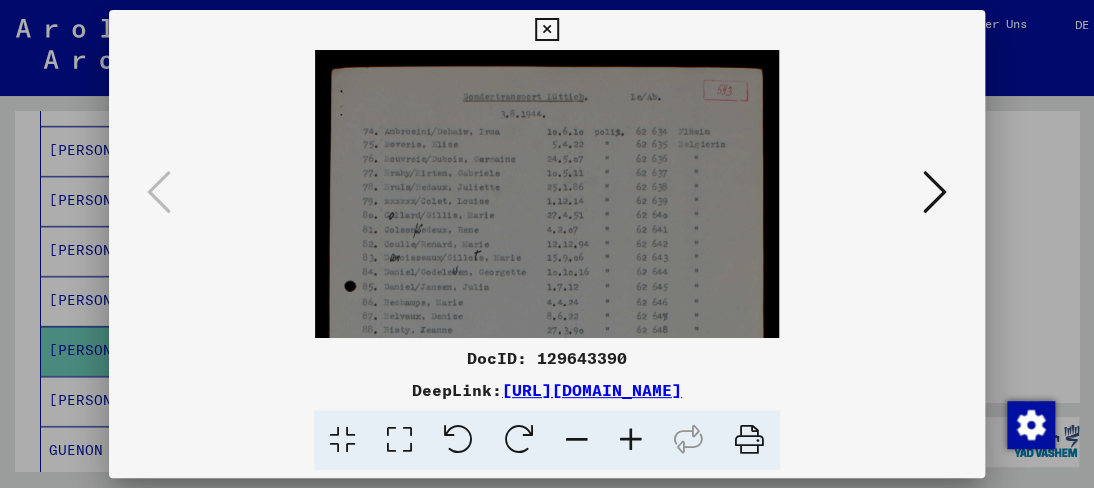 click at bounding box center (631, 440) 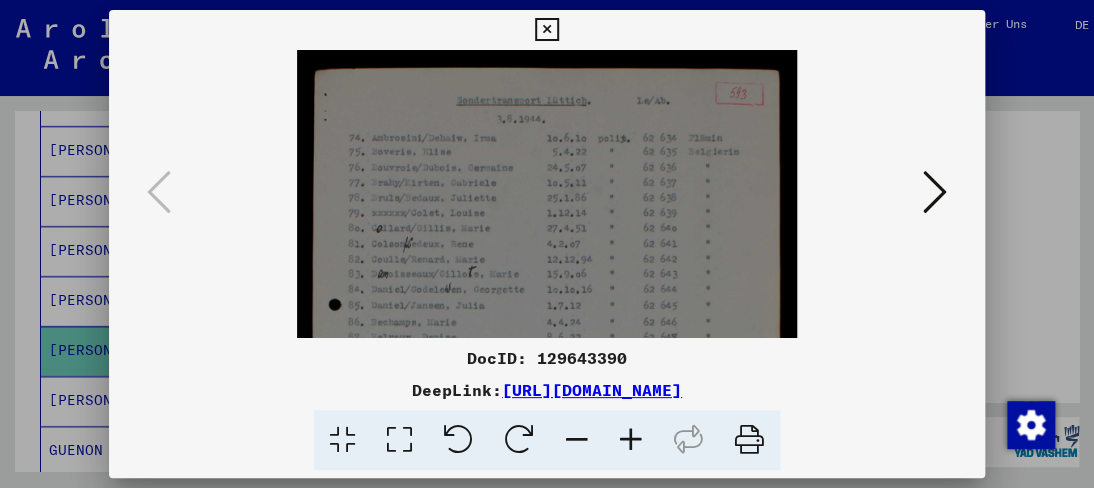 click at bounding box center [631, 440] 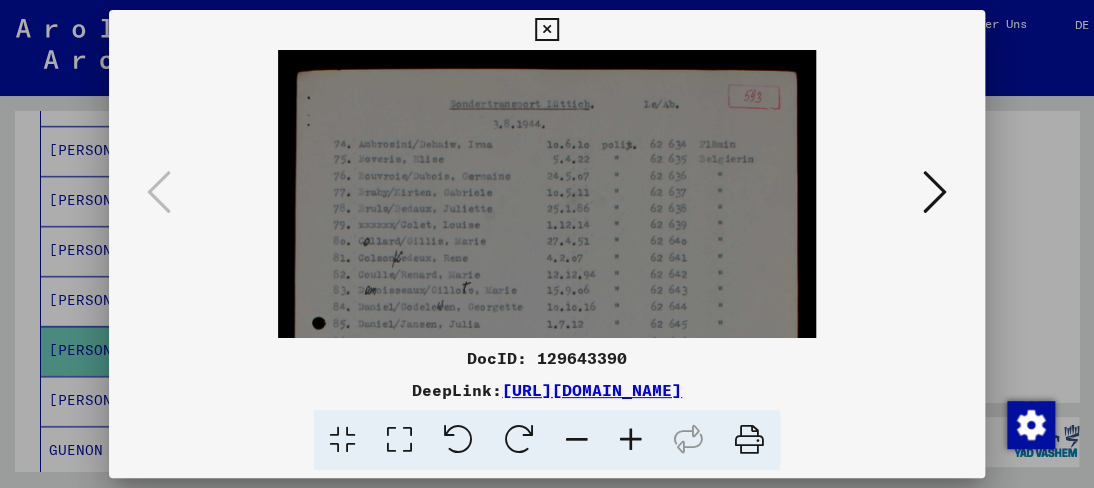 click at bounding box center [631, 440] 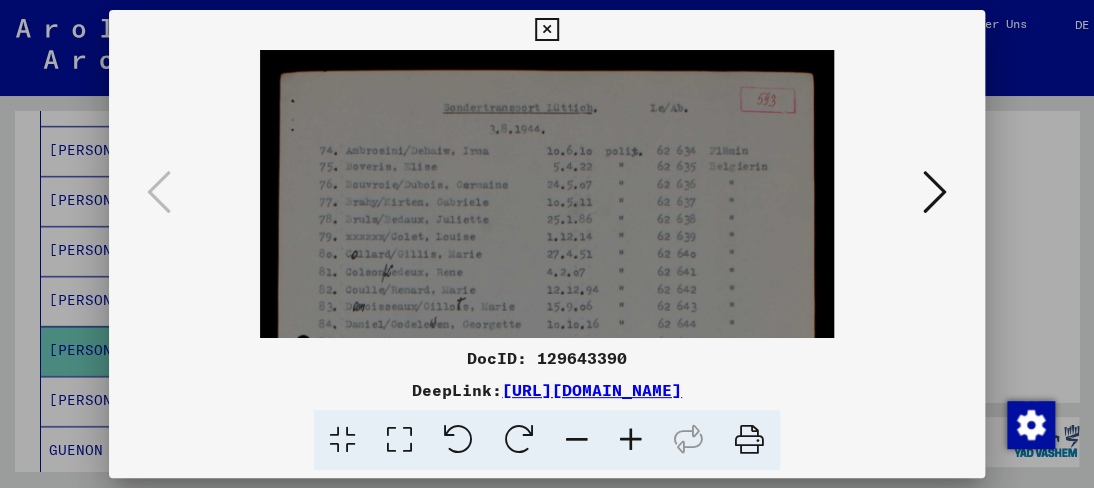 click at bounding box center [631, 440] 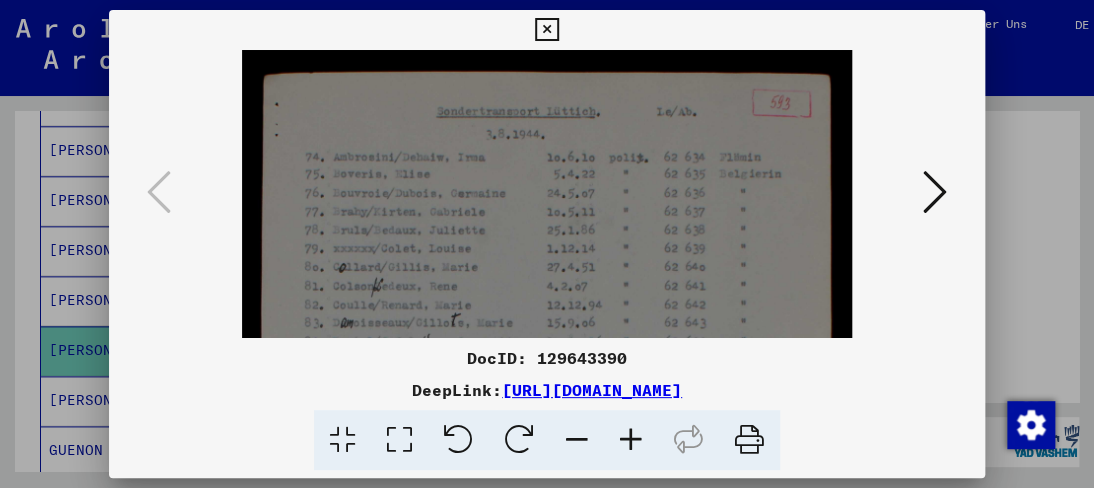 click at bounding box center [631, 440] 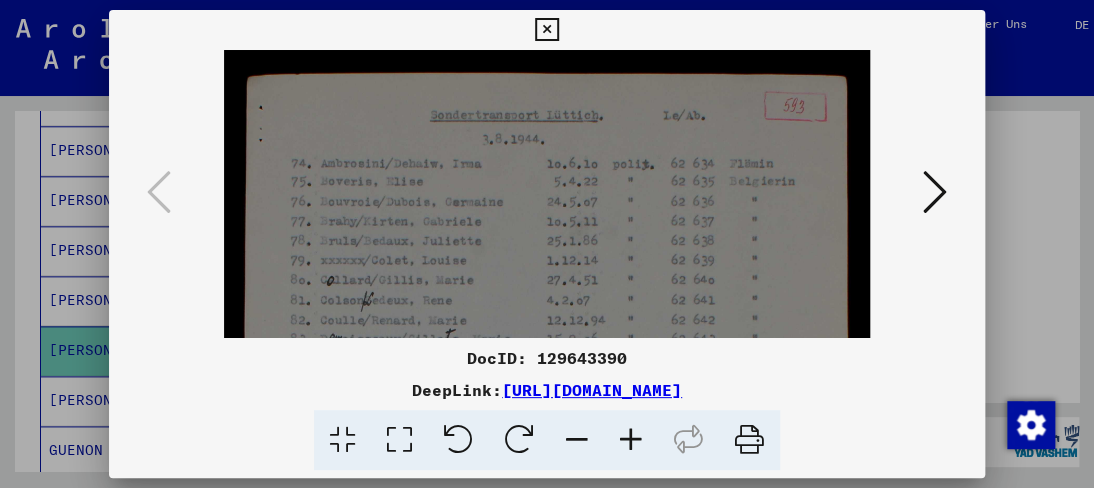 click at bounding box center (631, 440) 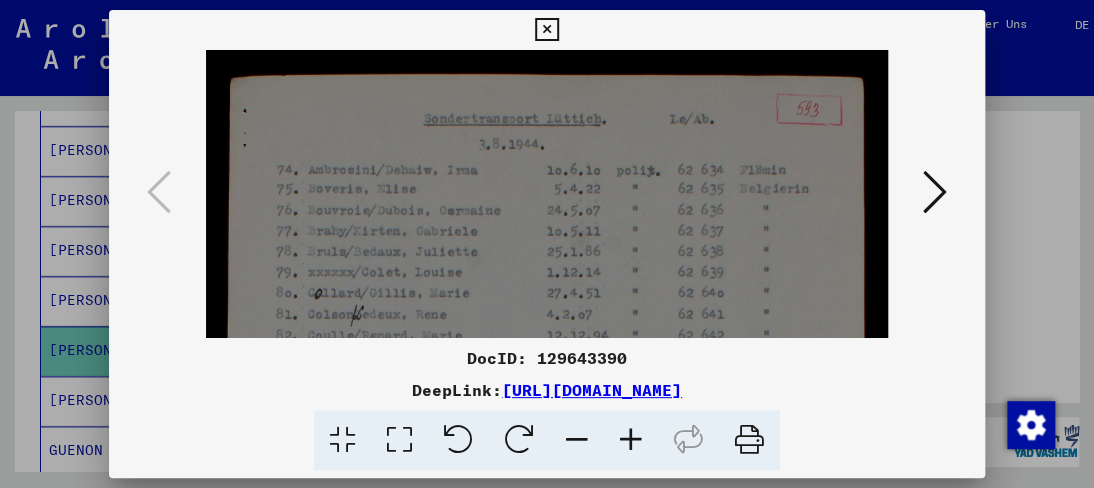 click at bounding box center (631, 440) 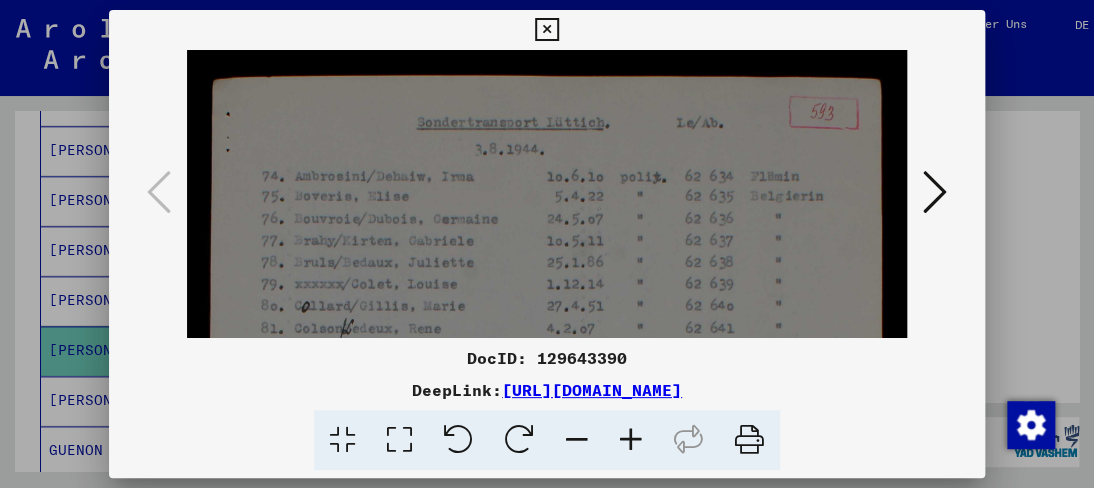 click at bounding box center (631, 440) 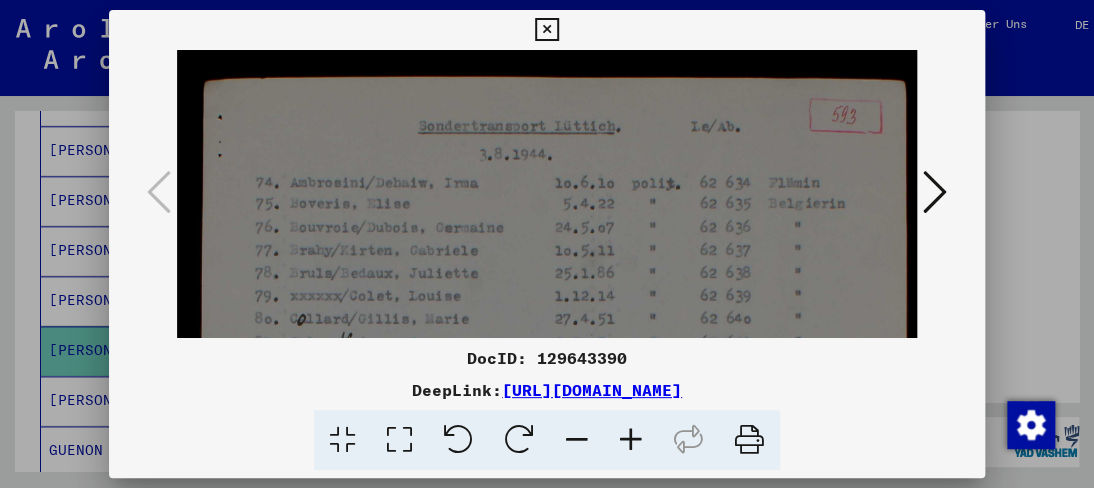 click at bounding box center [631, 440] 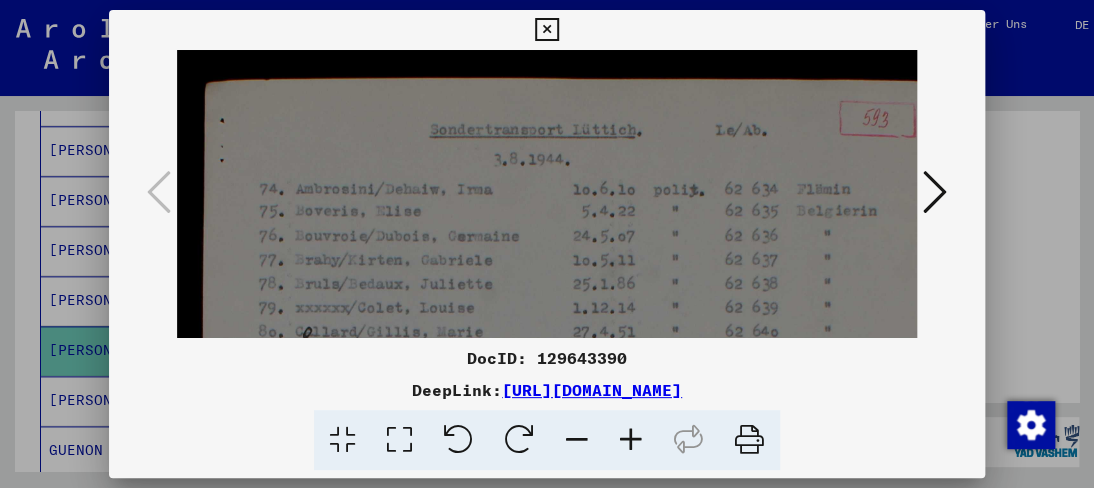 click at bounding box center [631, 440] 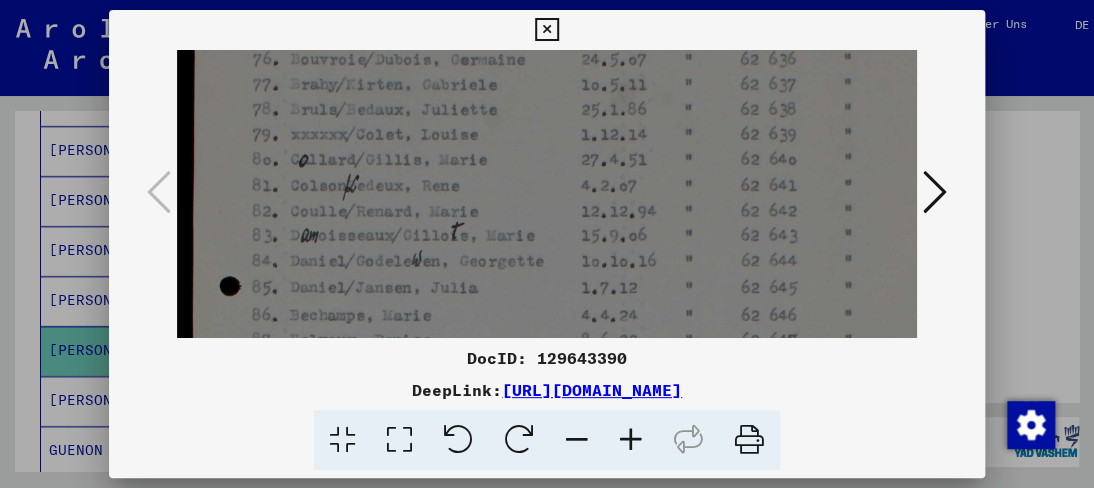 scroll, scrollTop: 186, scrollLeft: 10, axis: both 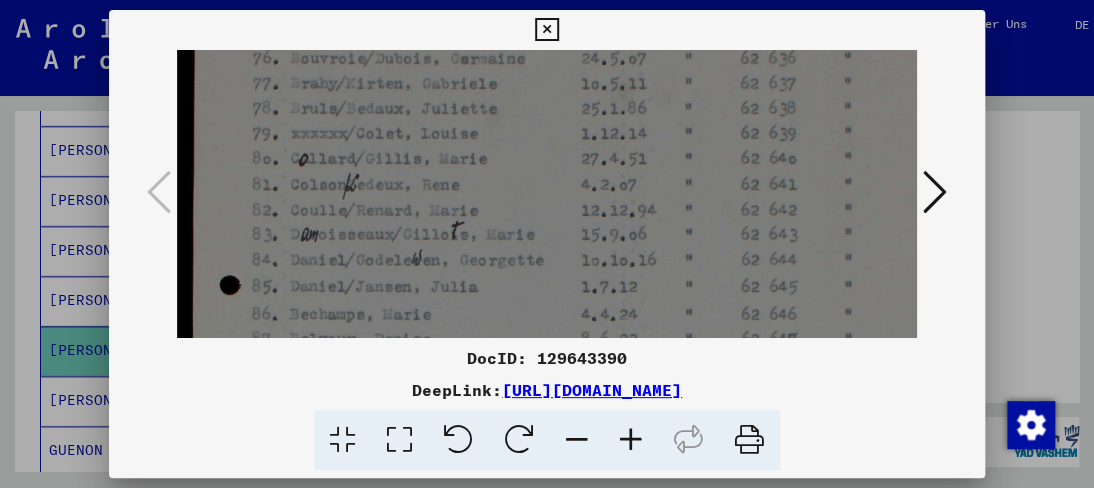 click at bounding box center (581, 433) 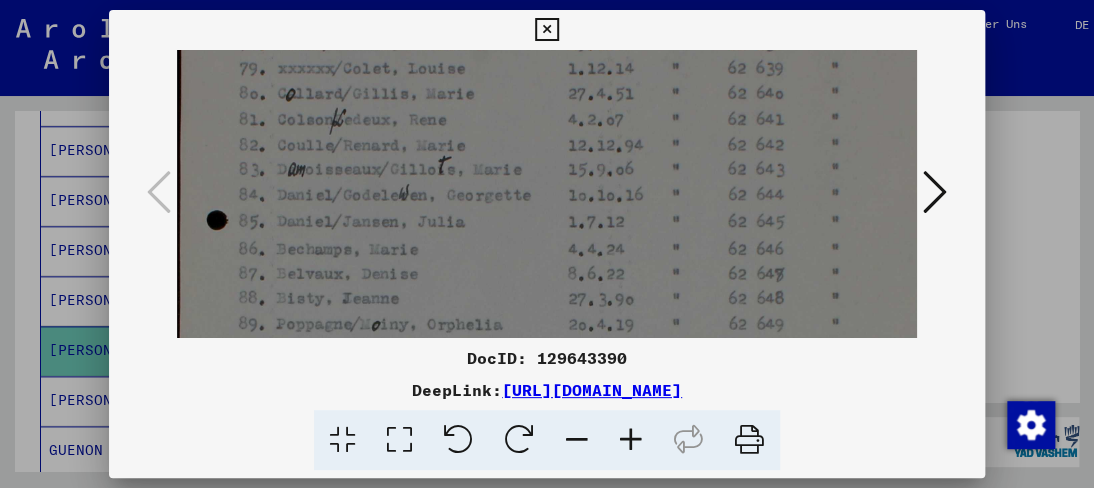scroll, scrollTop: 317, scrollLeft: 23, axis: both 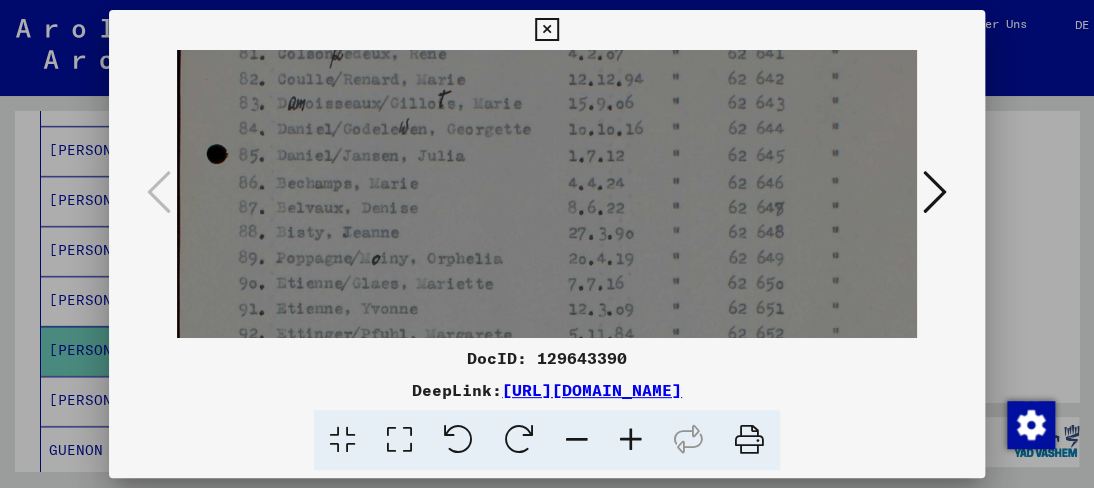 drag, startPoint x: 549, startPoint y: 248, endPoint x: 536, endPoint y: 122, distance: 126.66886 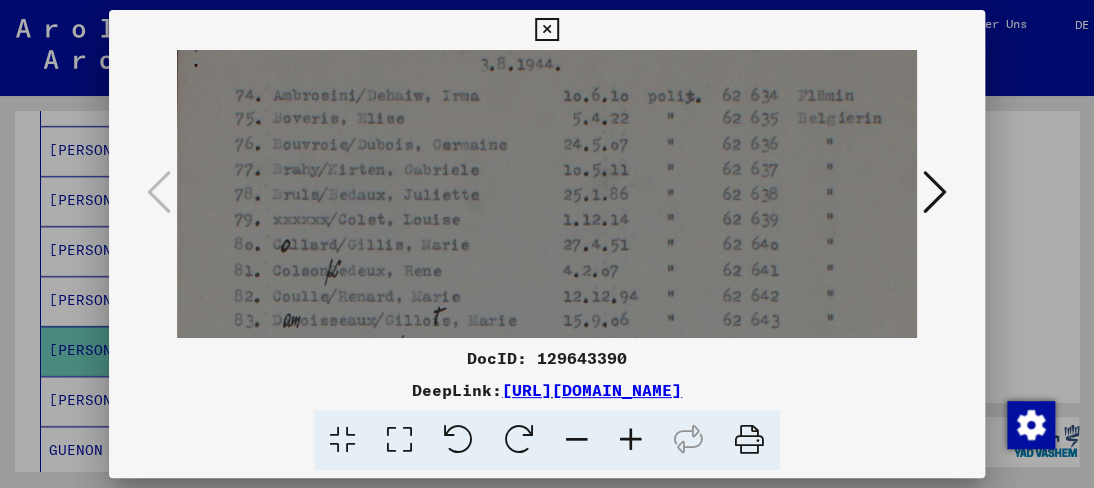 scroll, scrollTop: 321, scrollLeft: 3, axis: both 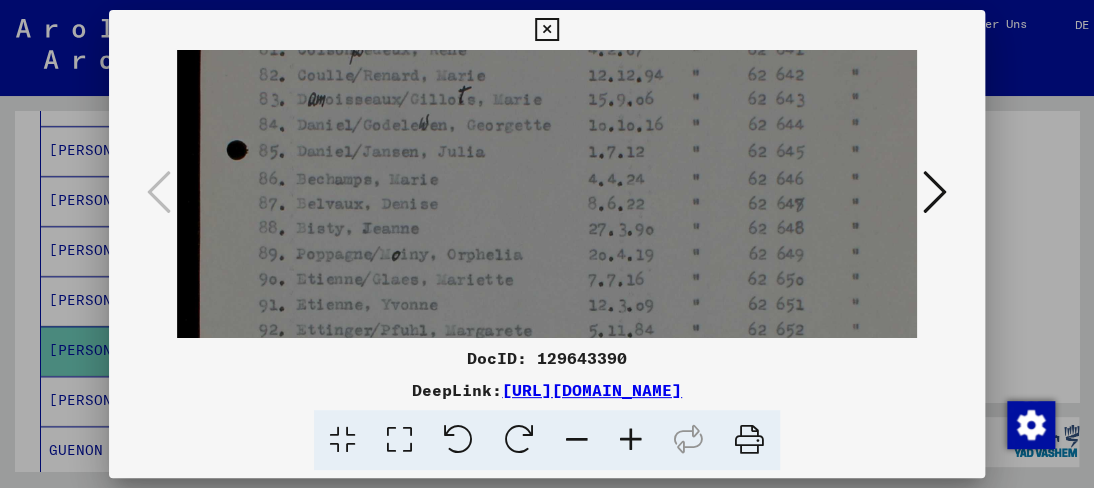 drag, startPoint x: 535, startPoint y: 125, endPoint x: 573, endPoint y: 125, distance: 38 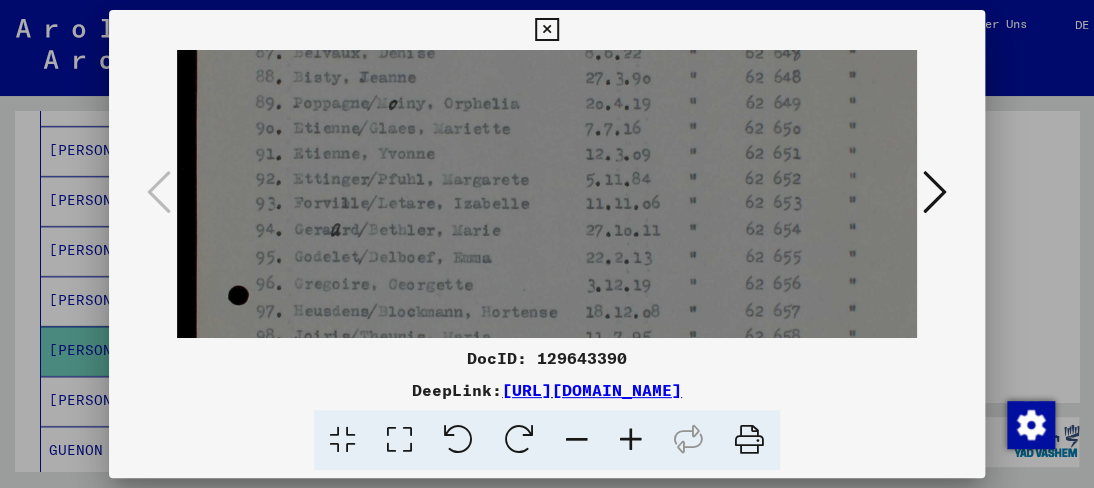 scroll, scrollTop: 517, scrollLeft: 8, axis: both 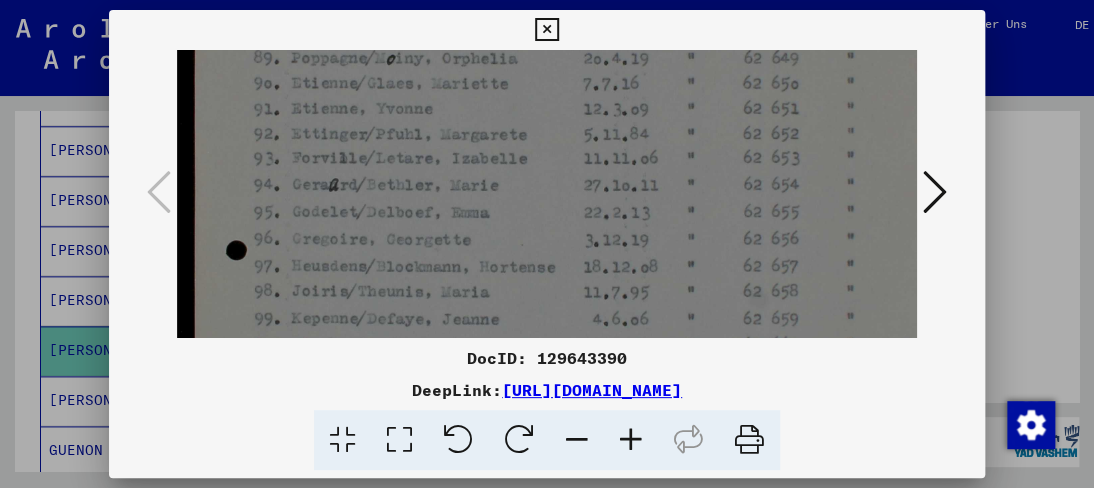 drag, startPoint x: 548, startPoint y: 194, endPoint x: 544, endPoint y: 65, distance: 129.062 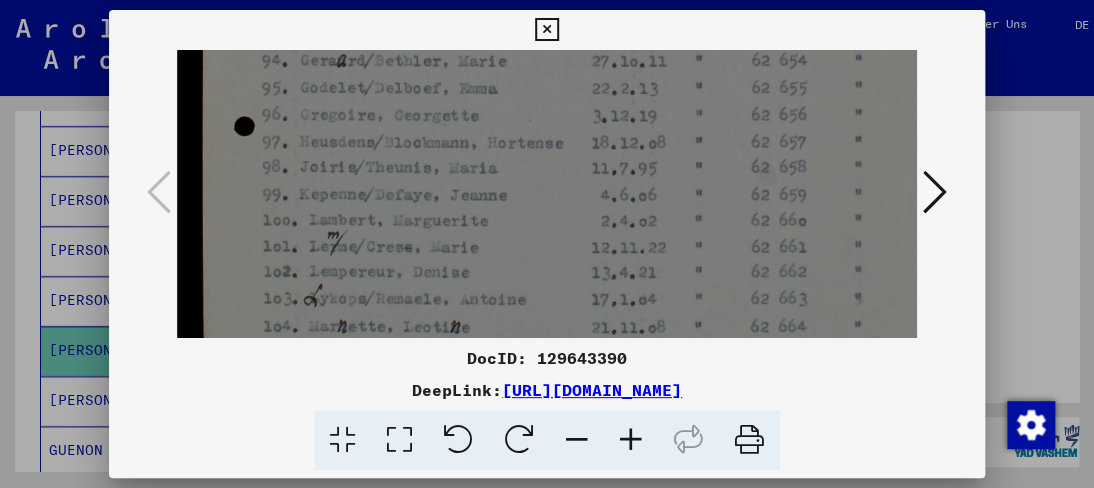 scroll, scrollTop: 646, scrollLeft: 0, axis: vertical 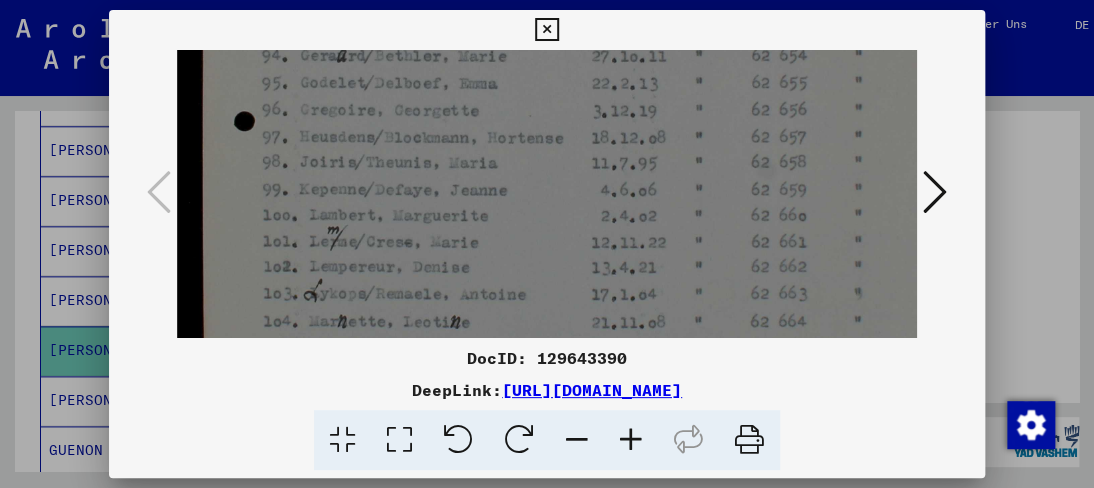 drag, startPoint x: 501, startPoint y: 141, endPoint x: 517, endPoint y: 61, distance: 81.58431 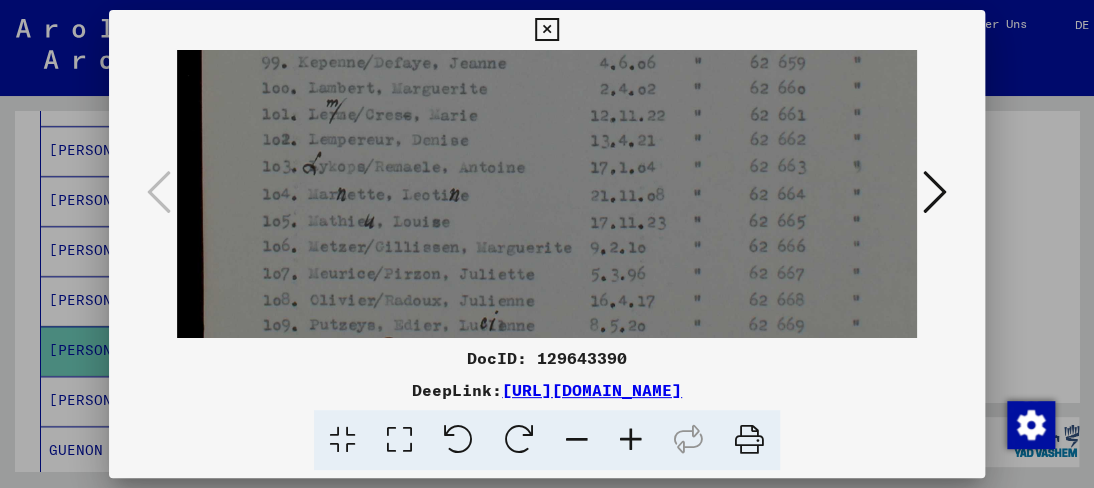 scroll, scrollTop: 774, scrollLeft: 1, axis: both 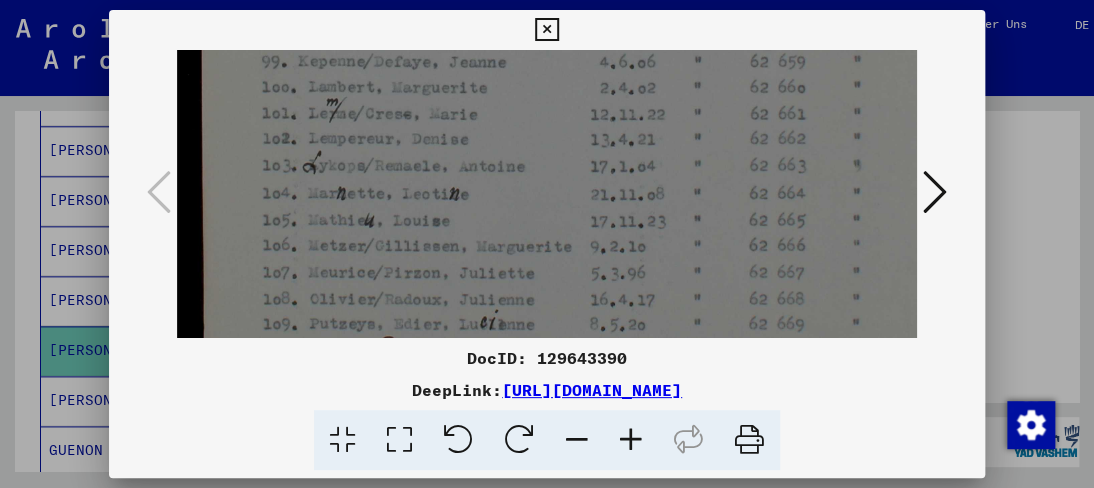 drag, startPoint x: 531, startPoint y: 261, endPoint x: 533, endPoint y: 136, distance: 125.016 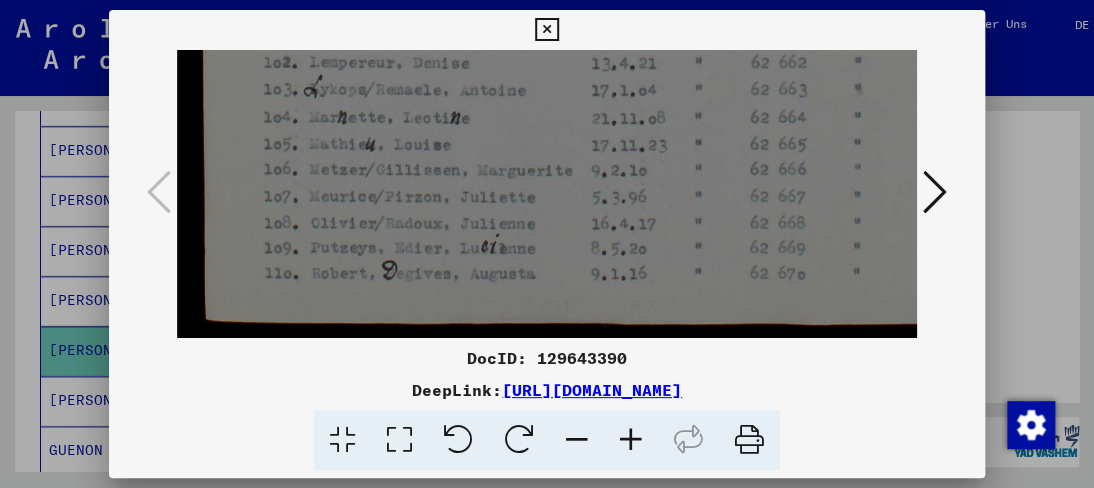 drag, startPoint x: 536, startPoint y: 258, endPoint x: 554, endPoint y: 151, distance: 108.503456 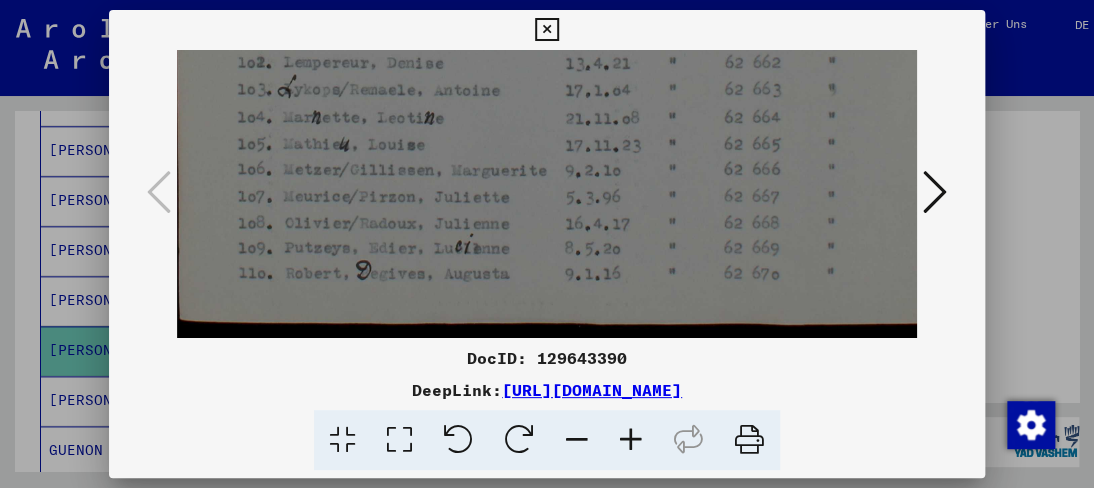 drag, startPoint x: 583, startPoint y: 285, endPoint x: 572, endPoint y: 126, distance: 159.38005 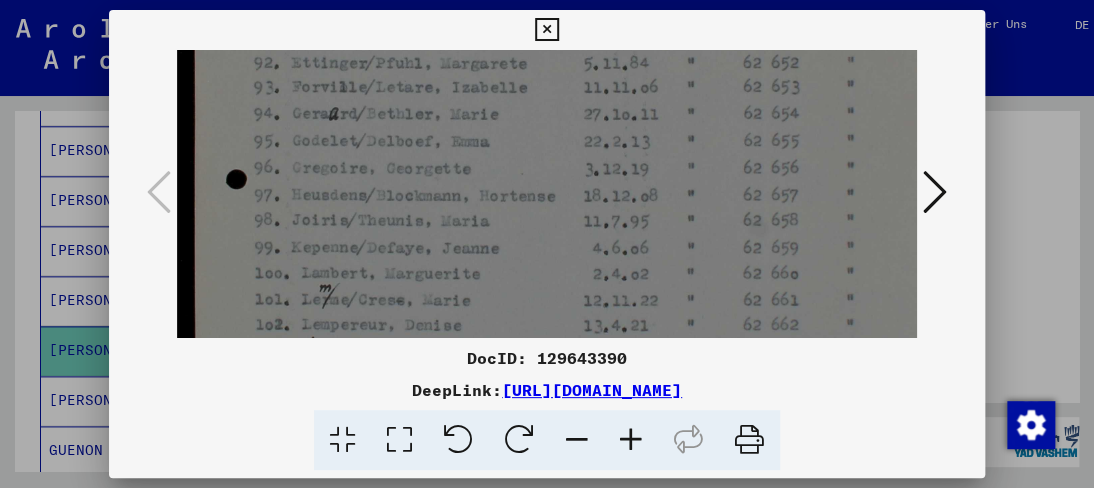 drag, startPoint x: 583, startPoint y: 211, endPoint x: 596, endPoint y: 393, distance: 182.4637 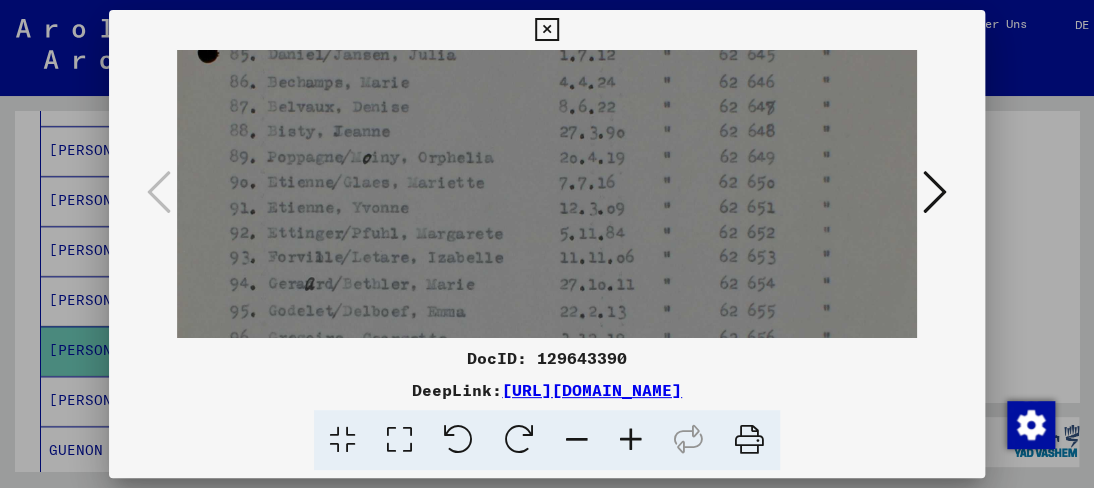 drag, startPoint x: 605, startPoint y: 303, endPoint x: 586, endPoint y: 384, distance: 83.198555 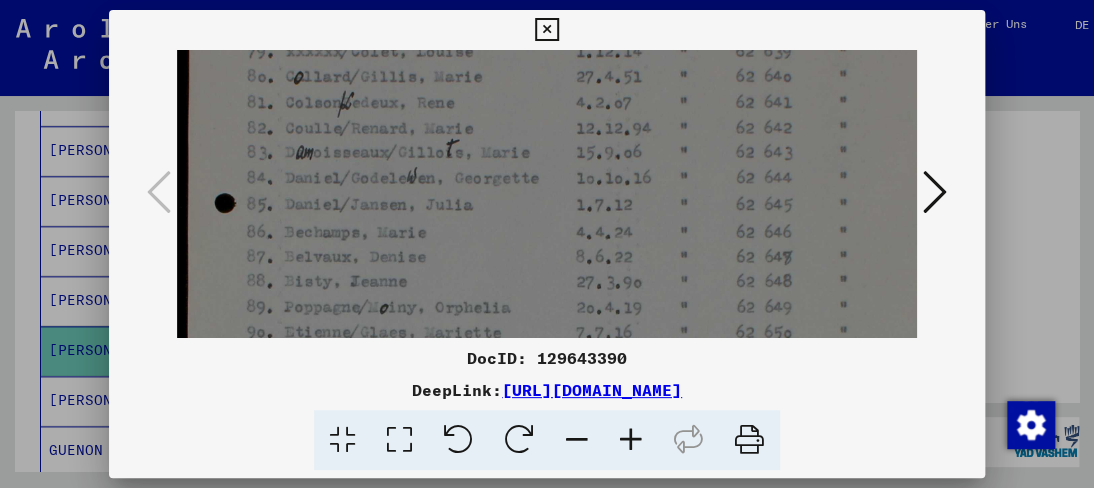 drag, startPoint x: 578, startPoint y: 241, endPoint x: 586, endPoint y: 341, distance: 100.31949 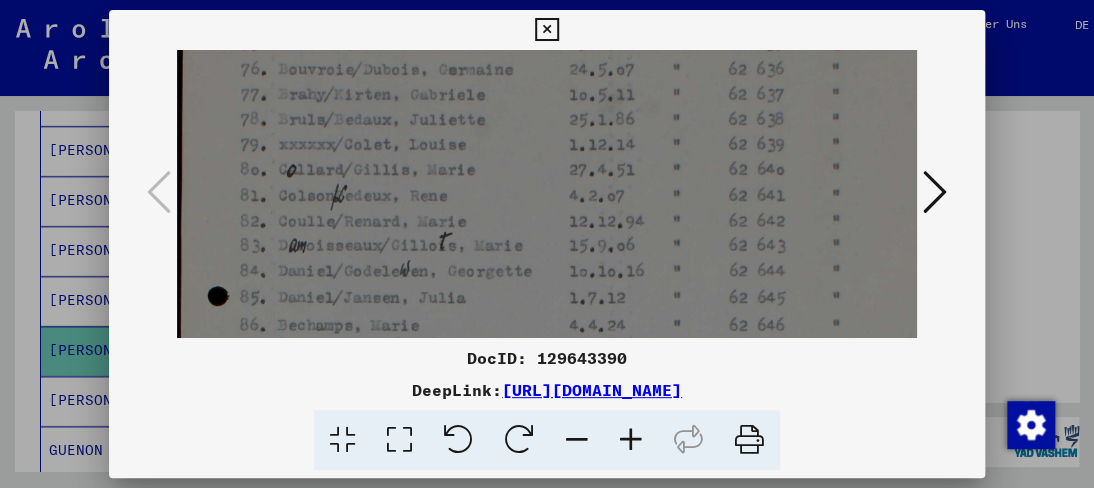 scroll, scrollTop: 173, scrollLeft: 23, axis: both 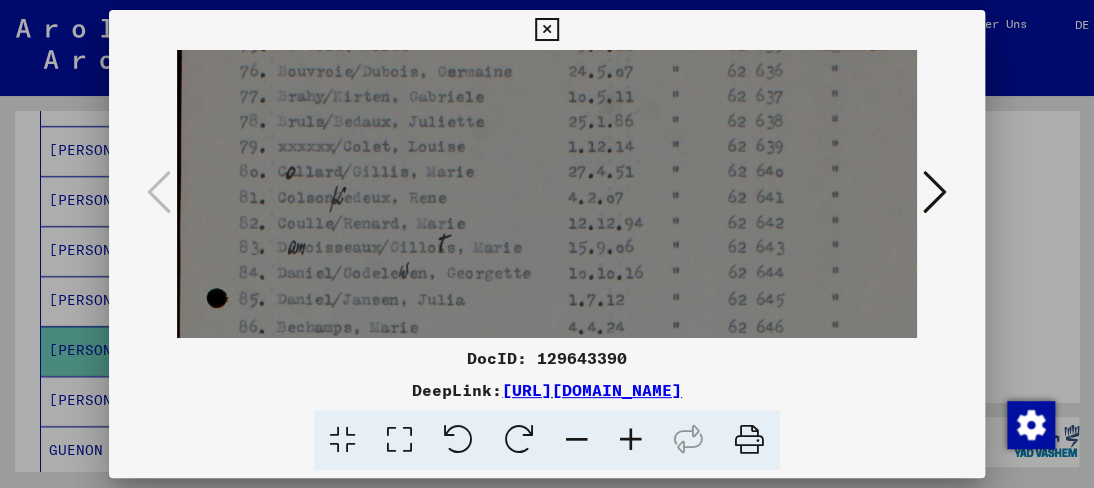 drag, startPoint x: 552, startPoint y: 165, endPoint x: 544, endPoint y: 263, distance: 98.32599 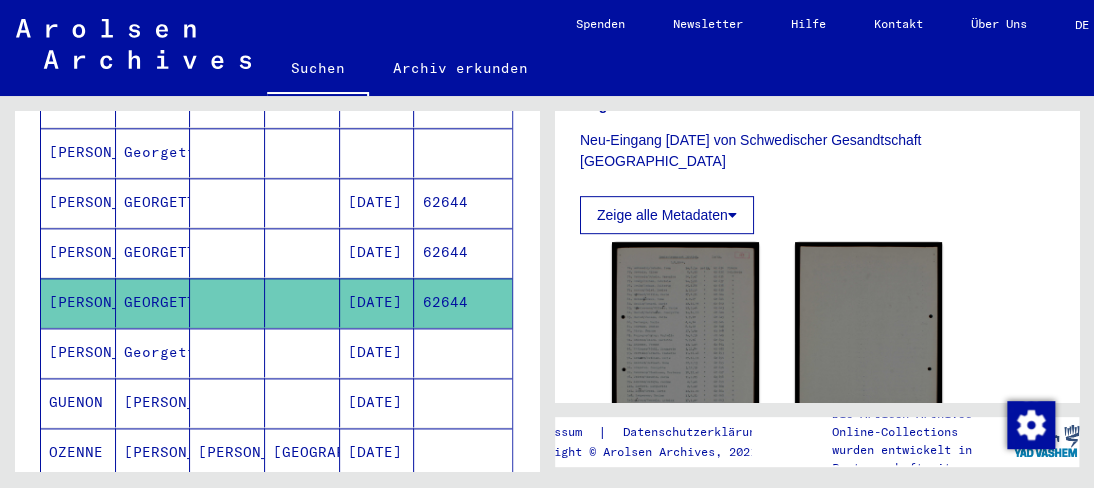 scroll, scrollTop: 808, scrollLeft: 0, axis: vertical 